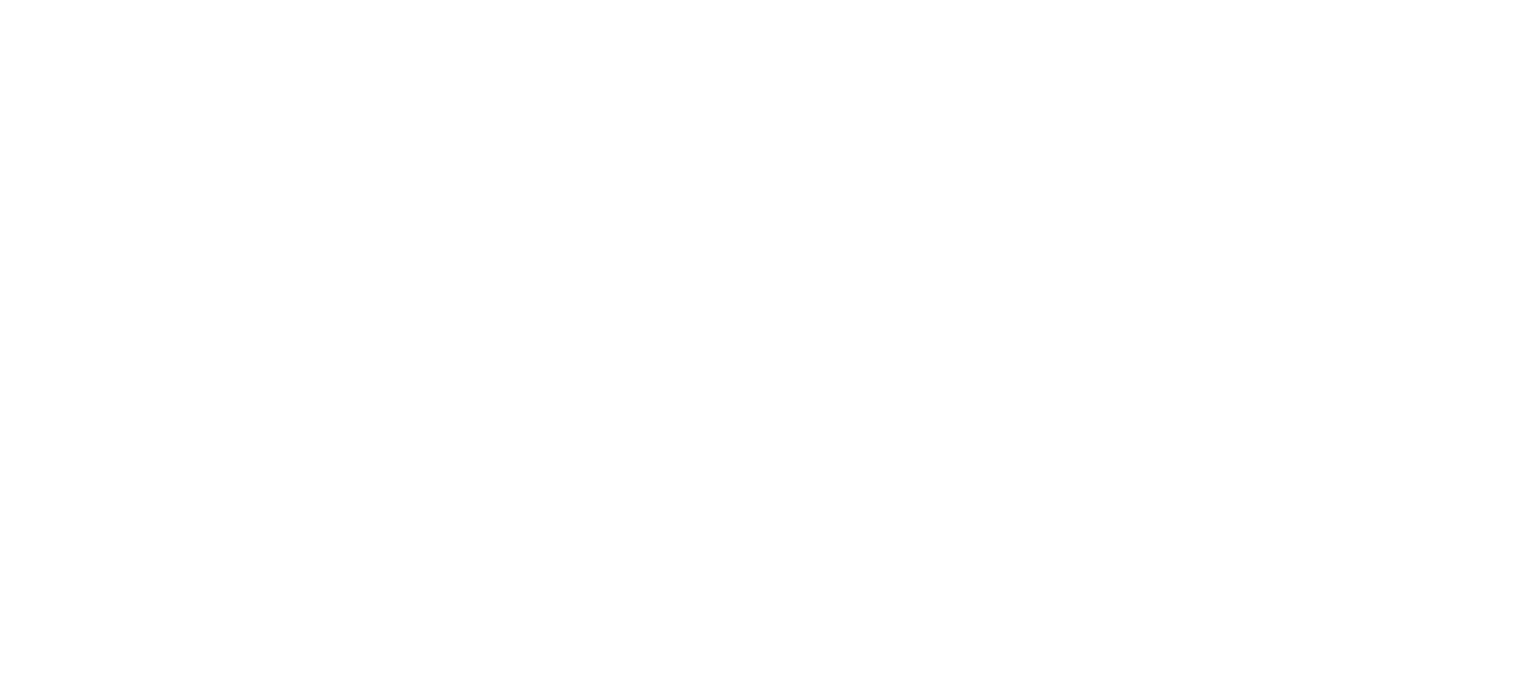scroll, scrollTop: 0, scrollLeft: 0, axis: both 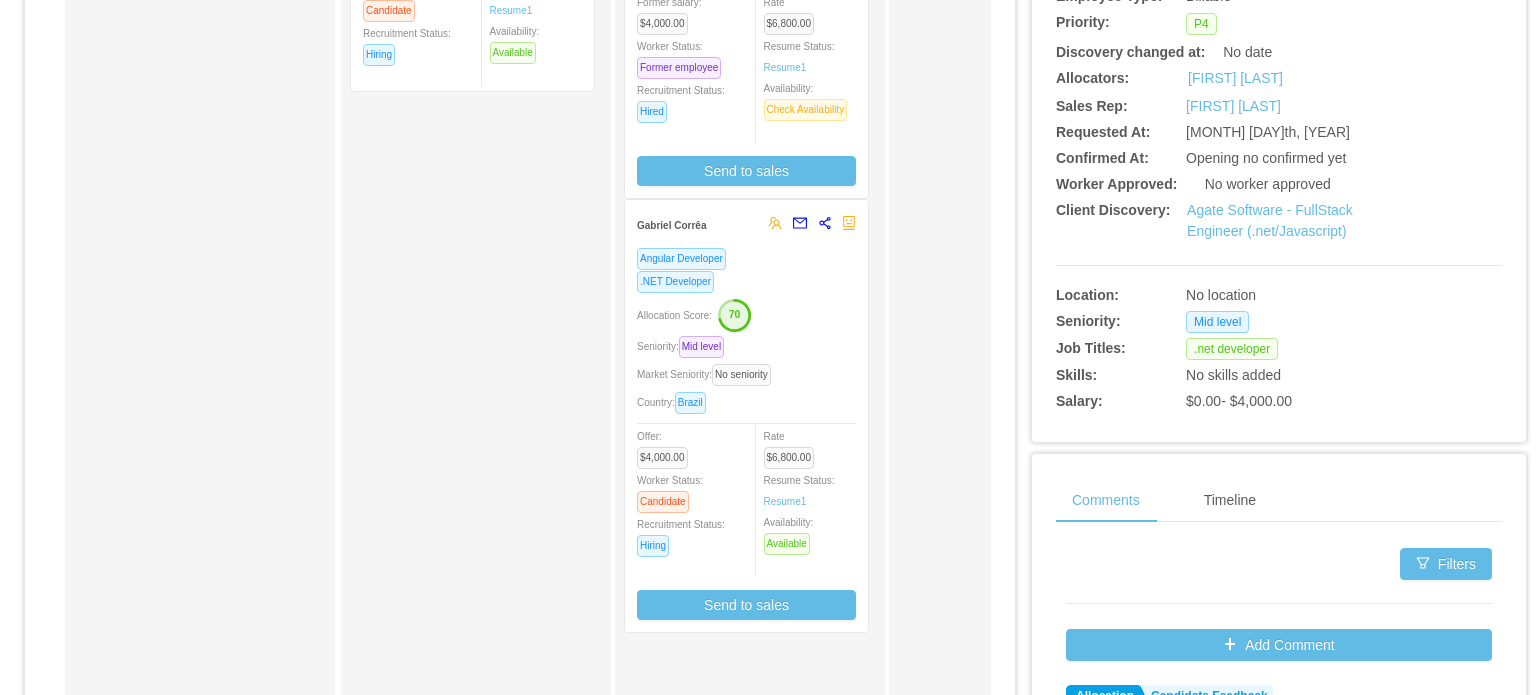 click on "Allocation Score:   70" at bounding box center (746, 314) 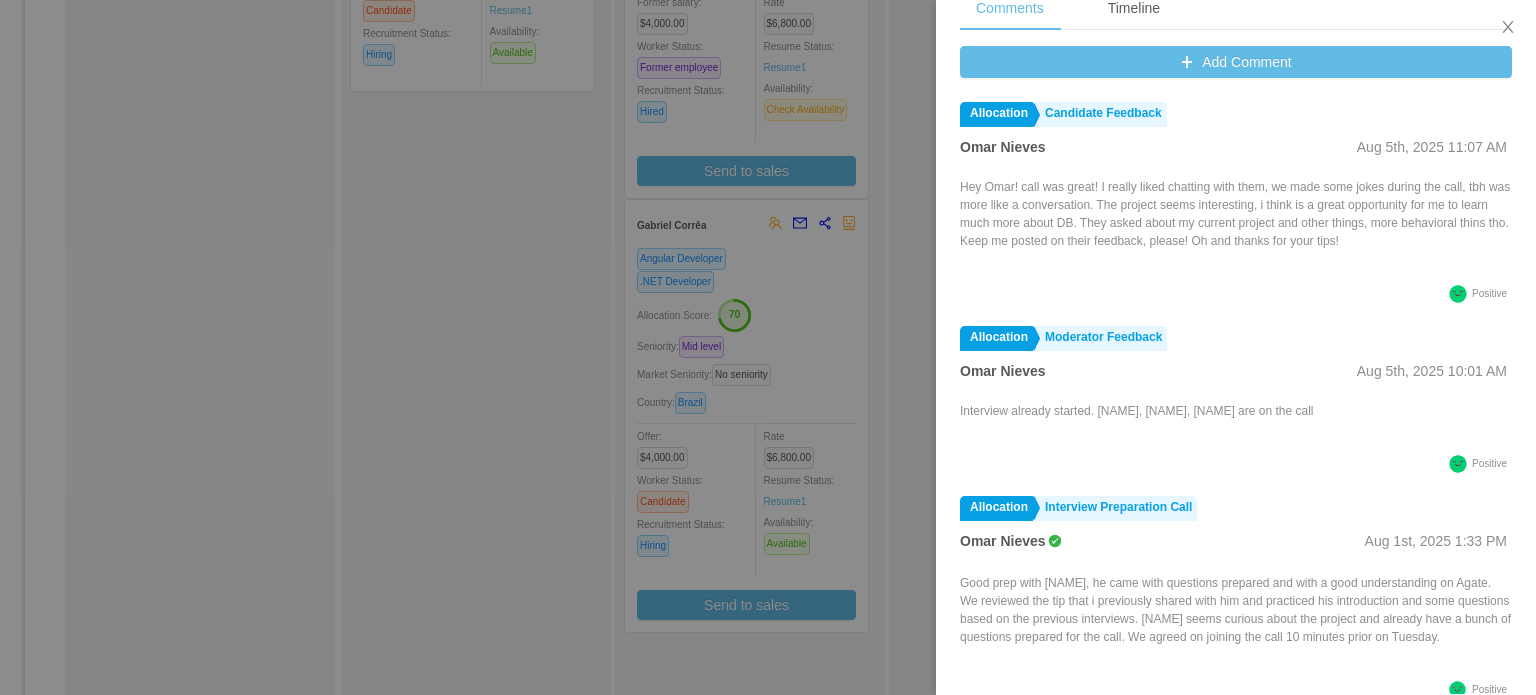 scroll, scrollTop: 888, scrollLeft: 0, axis: vertical 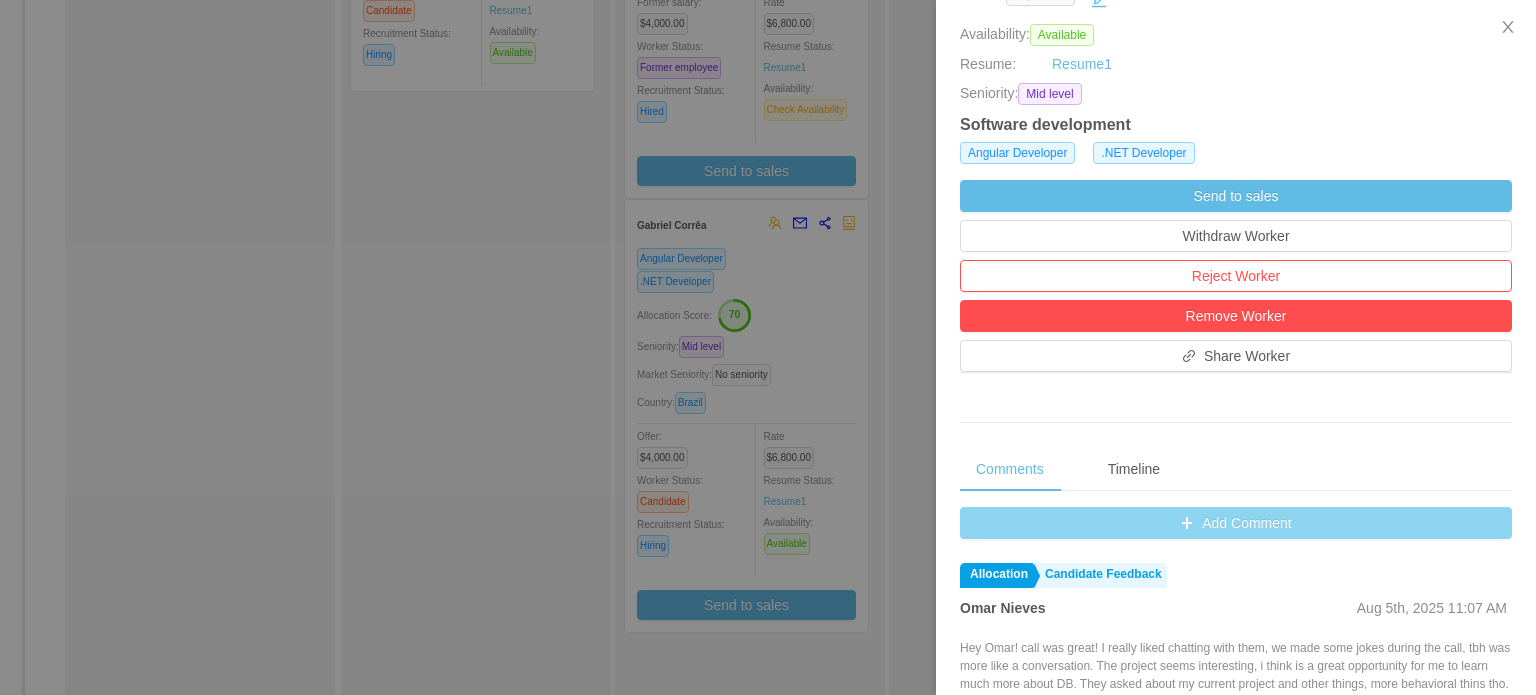 click on "Add Comment" at bounding box center [1236, 523] 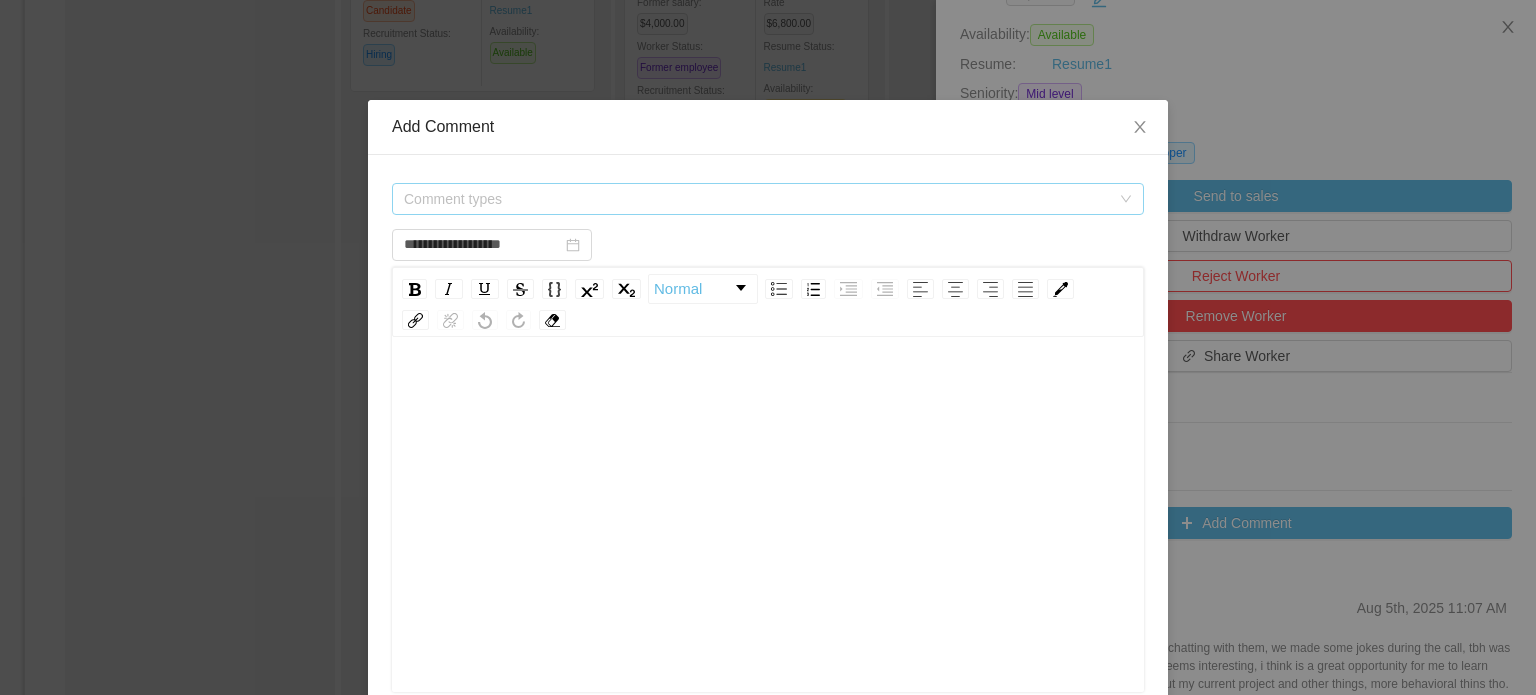 click on "Comment types" at bounding box center (757, 199) 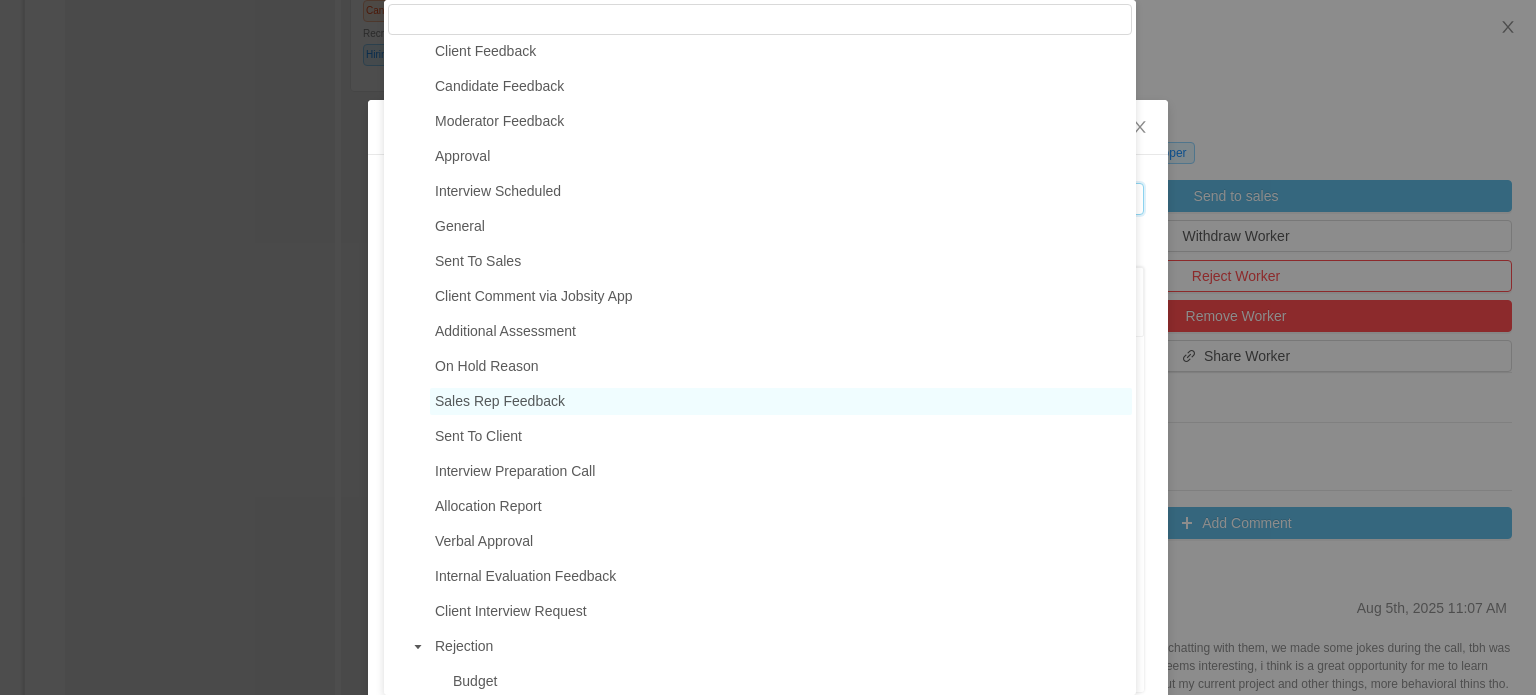 scroll, scrollTop: 55, scrollLeft: 0, axis: vertical 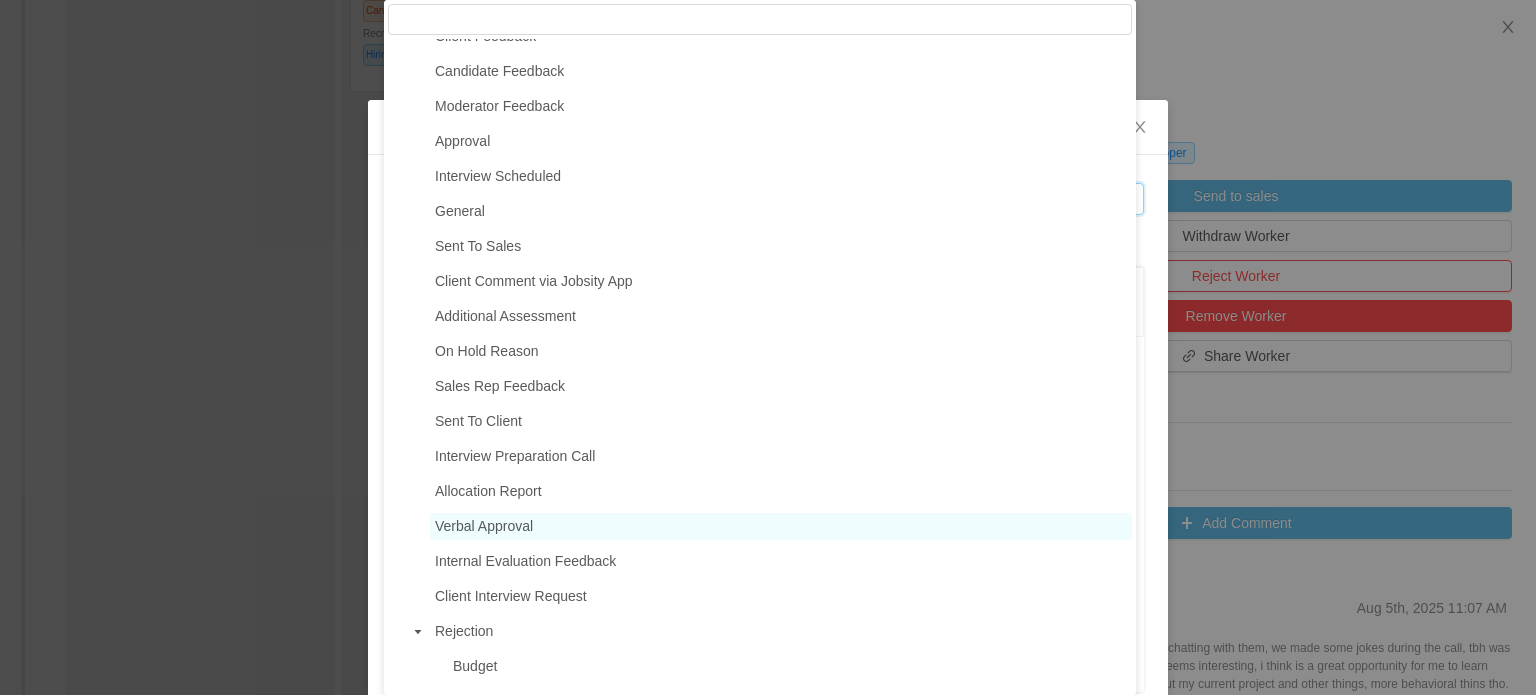 click on "Verbal Approval" at bounding box center [484, 526] 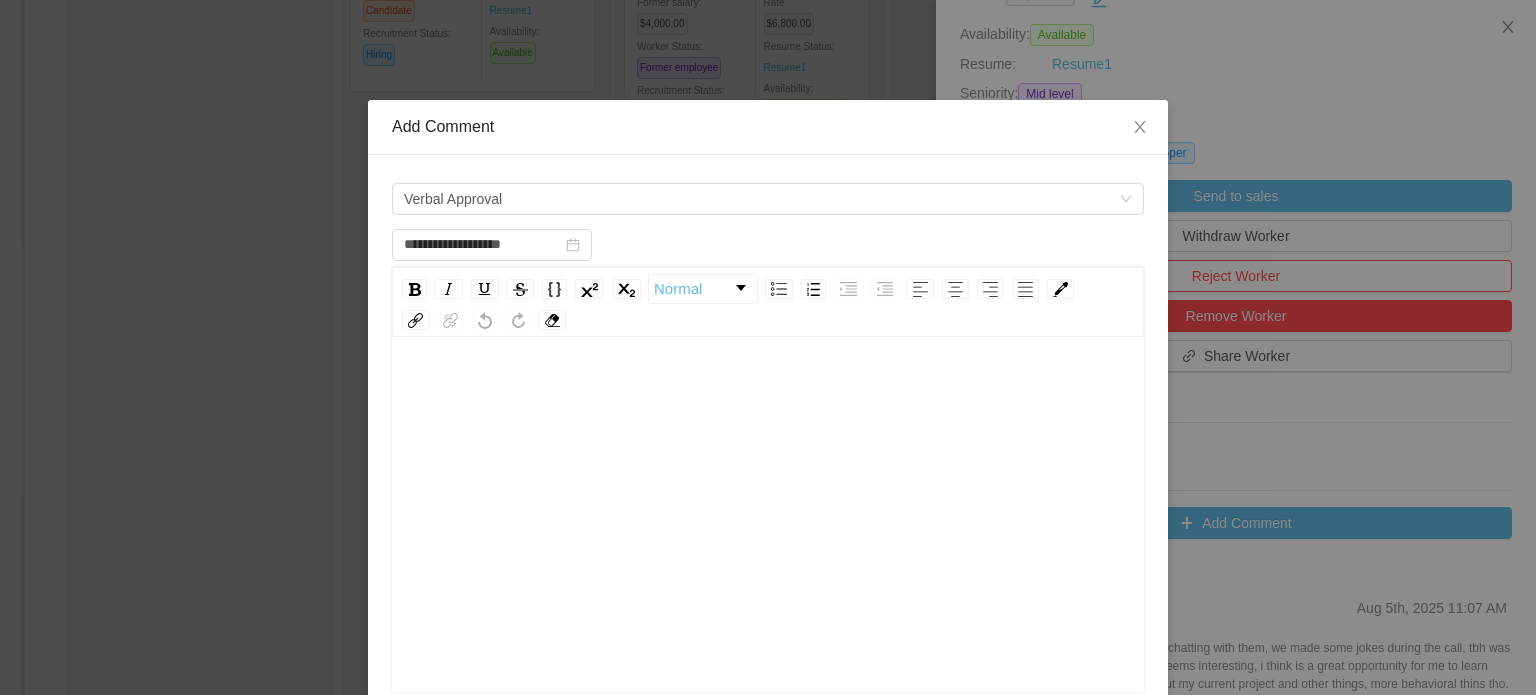 click at bounding box center [768, 391] 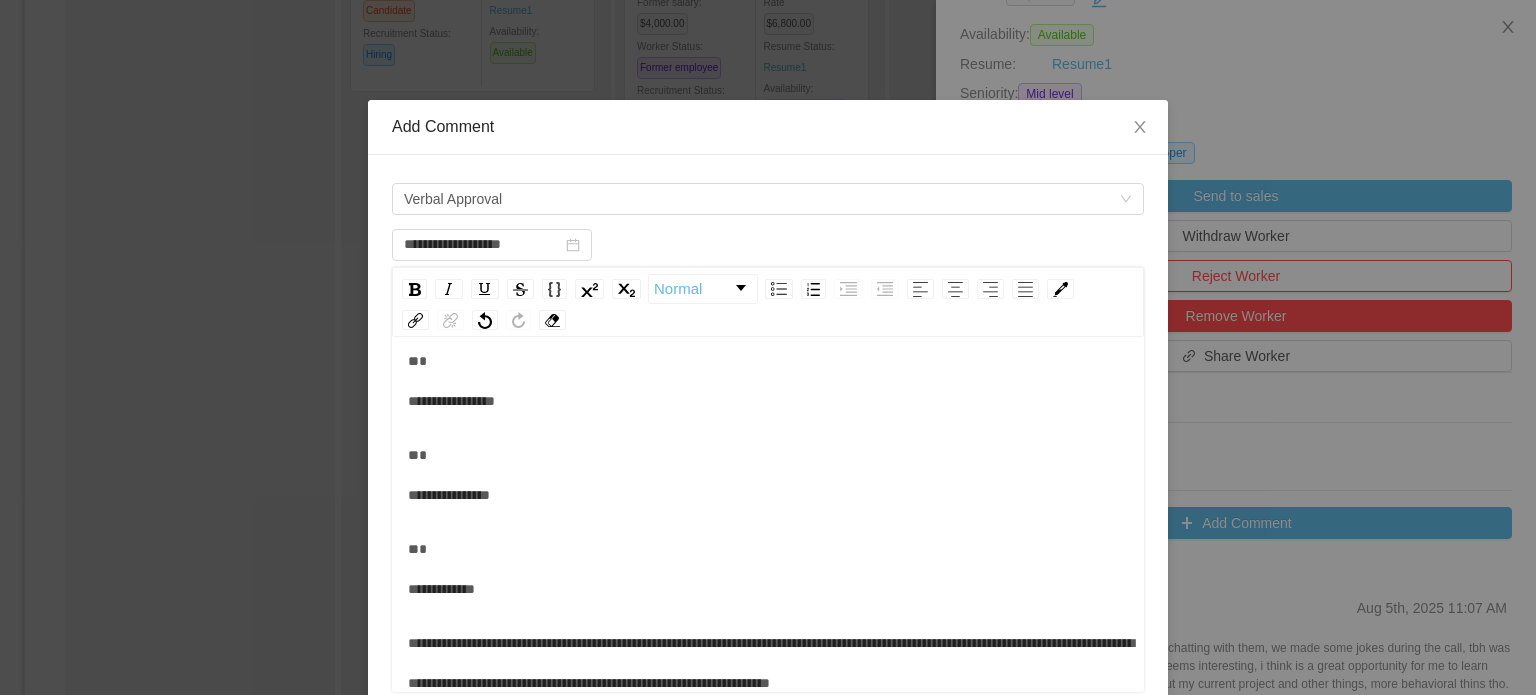 scroll, scrollTop: 72, scrollLeft: 0, axis: vertical 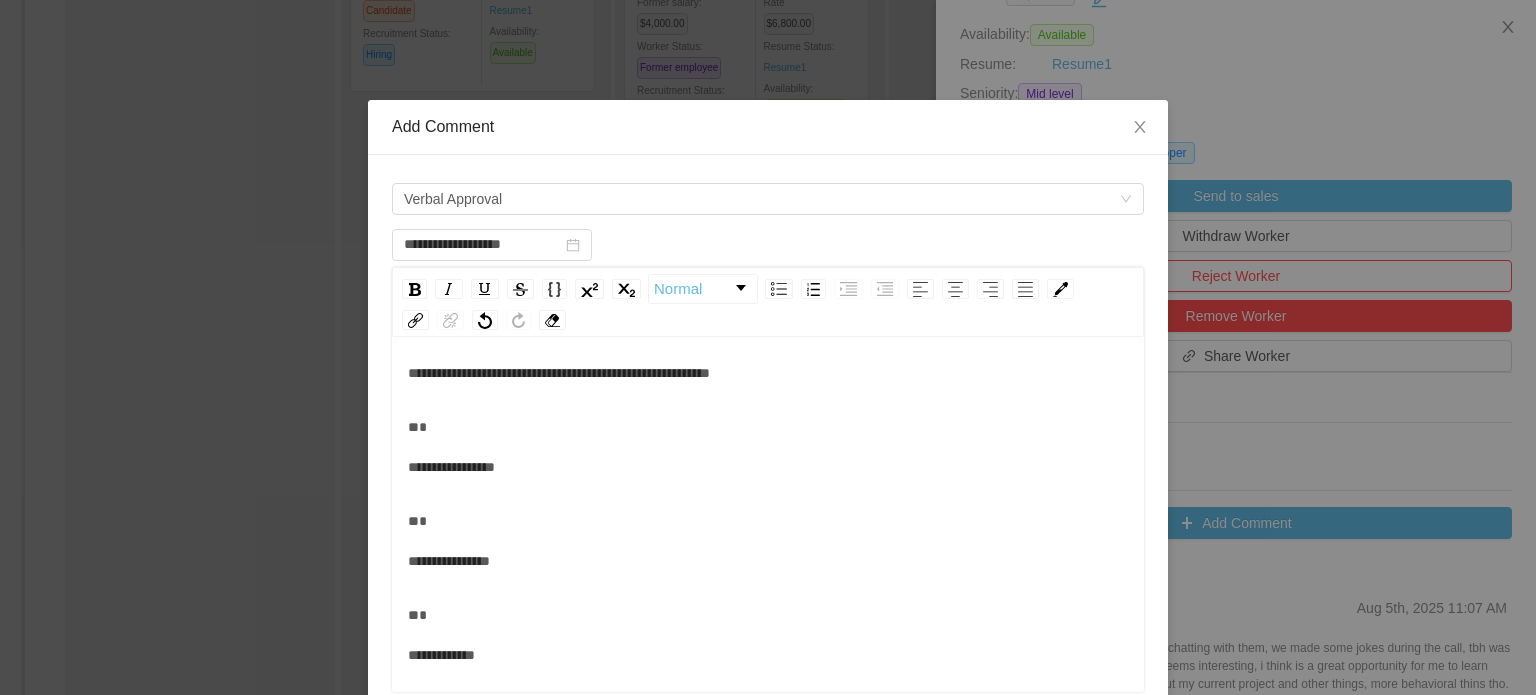 click on "**********" at bounding box center (768, 447) 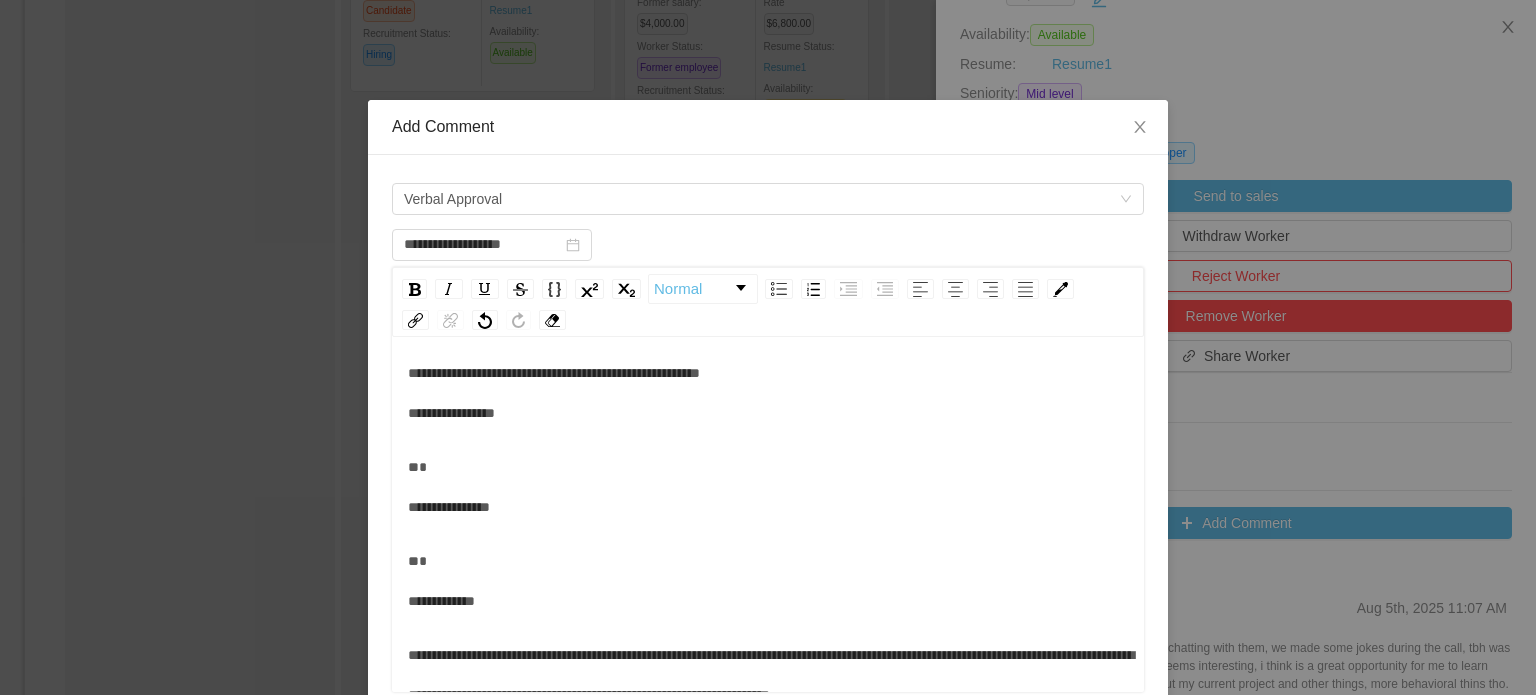 click on "**********" at bounding box center [554, 393] 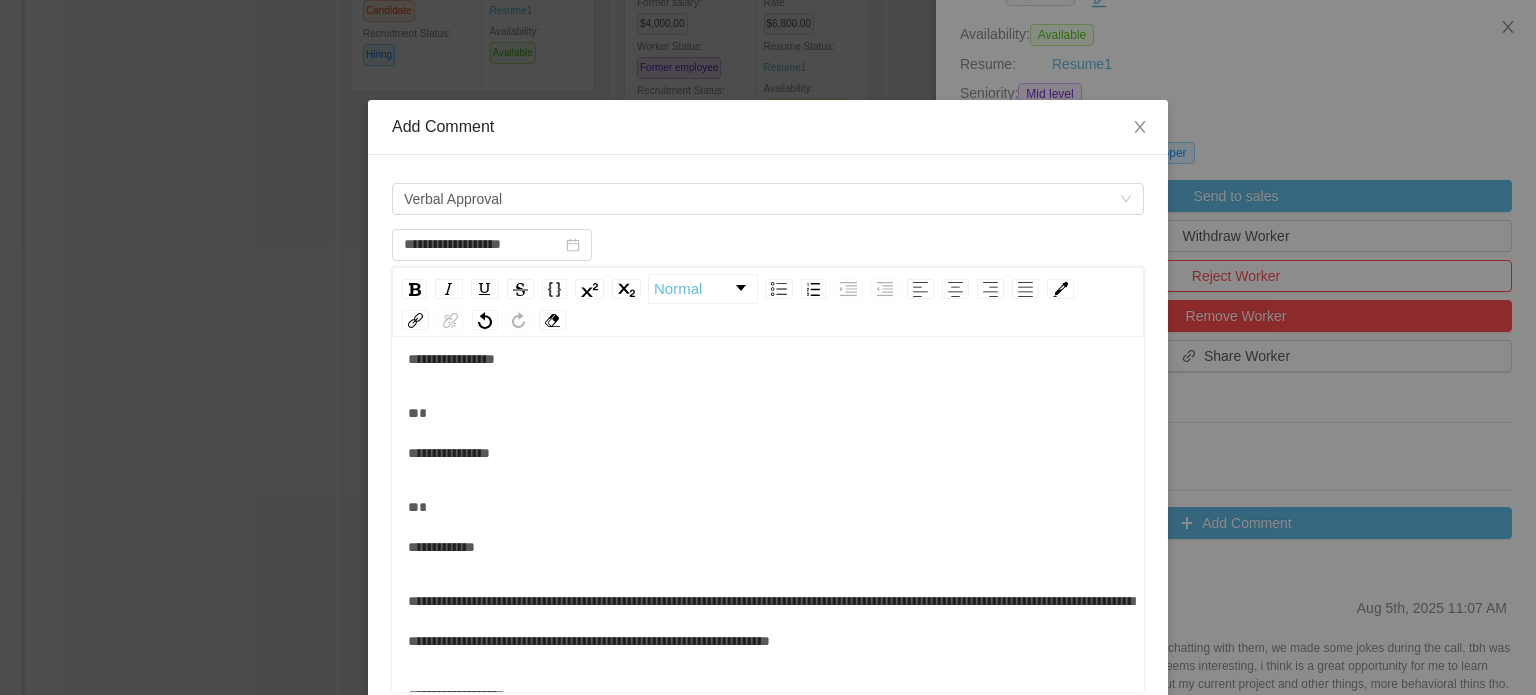 scroll, scrollTop: 0, scrollLeft: 0, axis: both 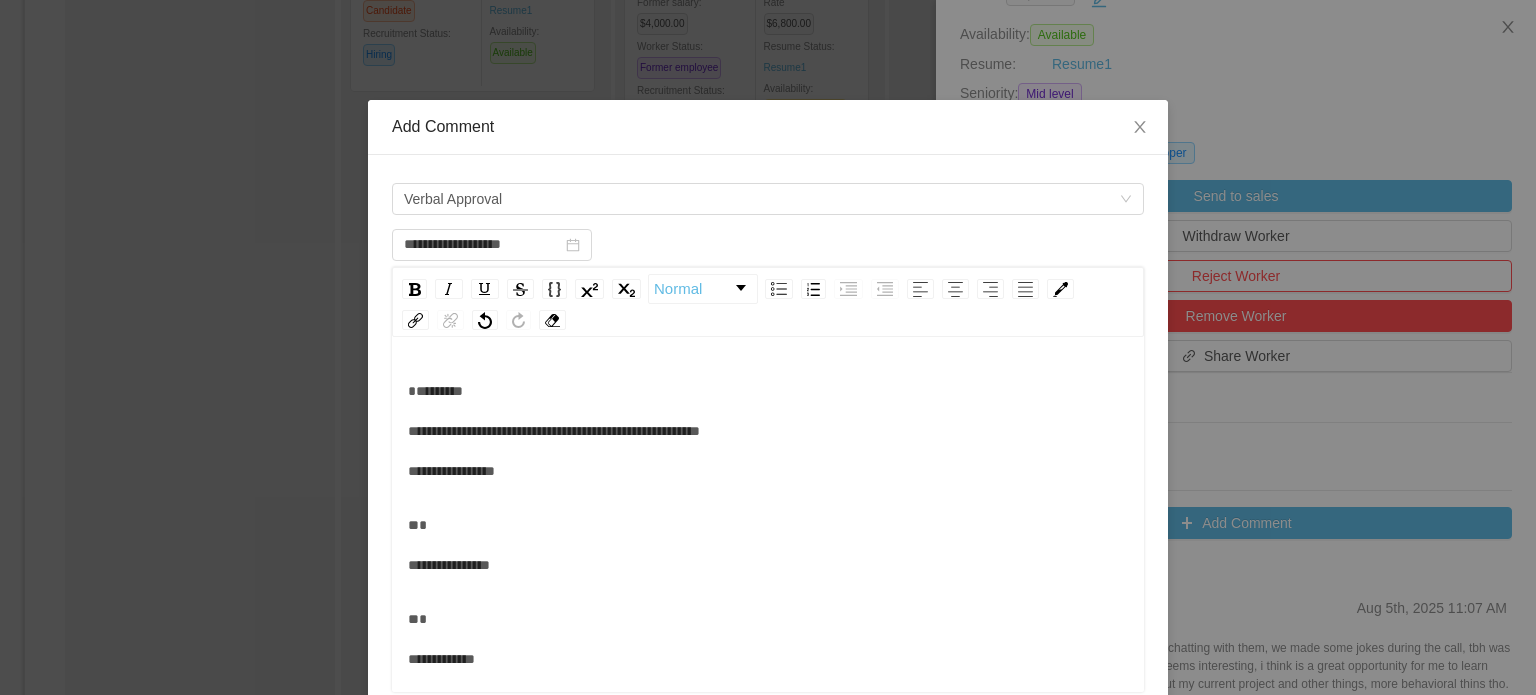 click on "**********" at bounding box center (768, 545) 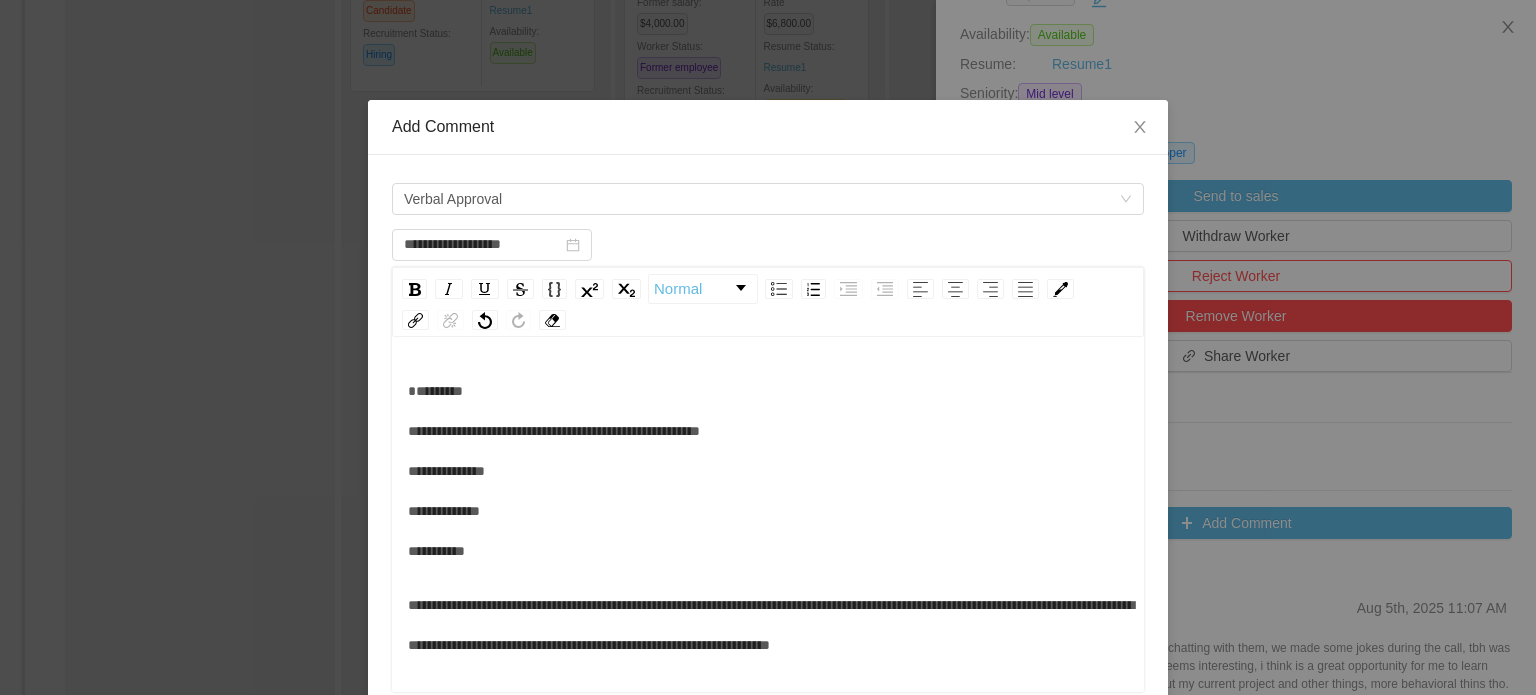 scroll, scrollTop: 66, scrollLeft: 0, axis: vertical 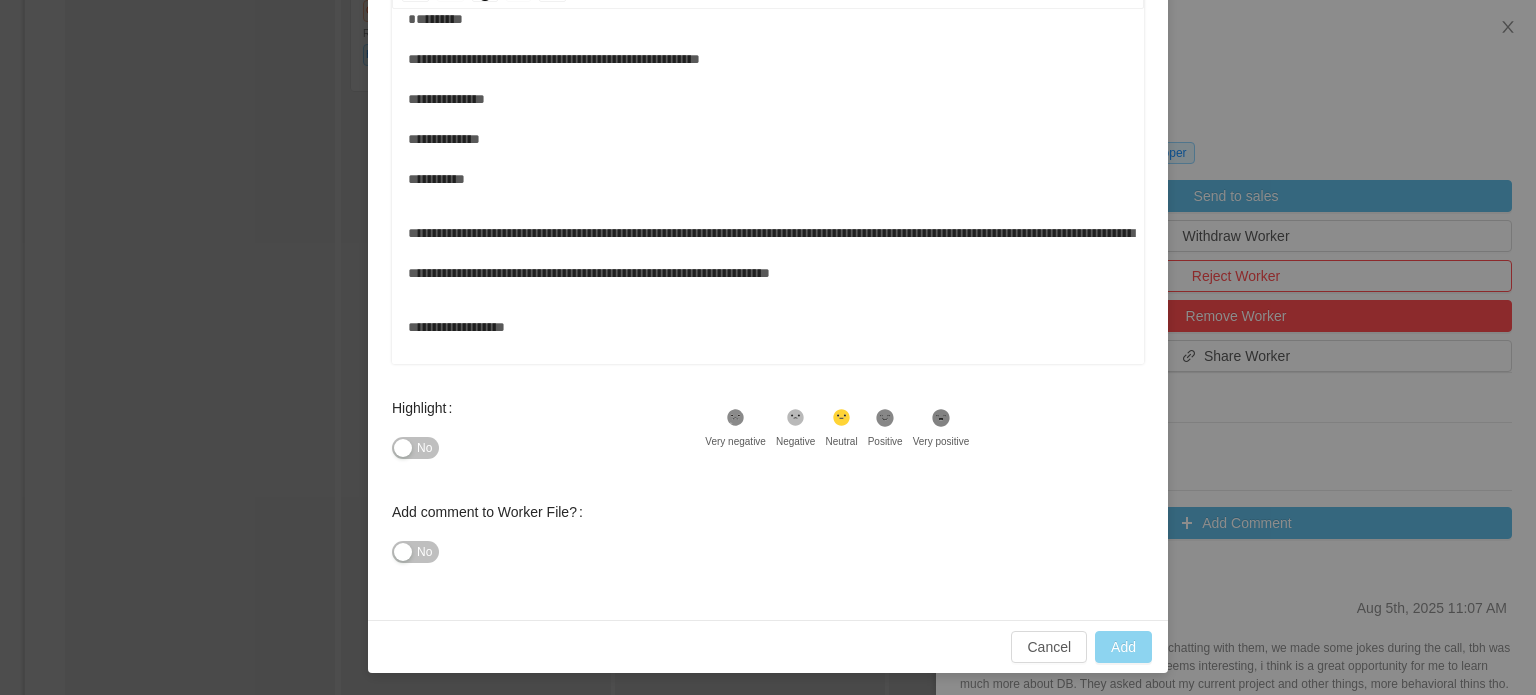 click on "Add" at bounding box center (1123, 647) 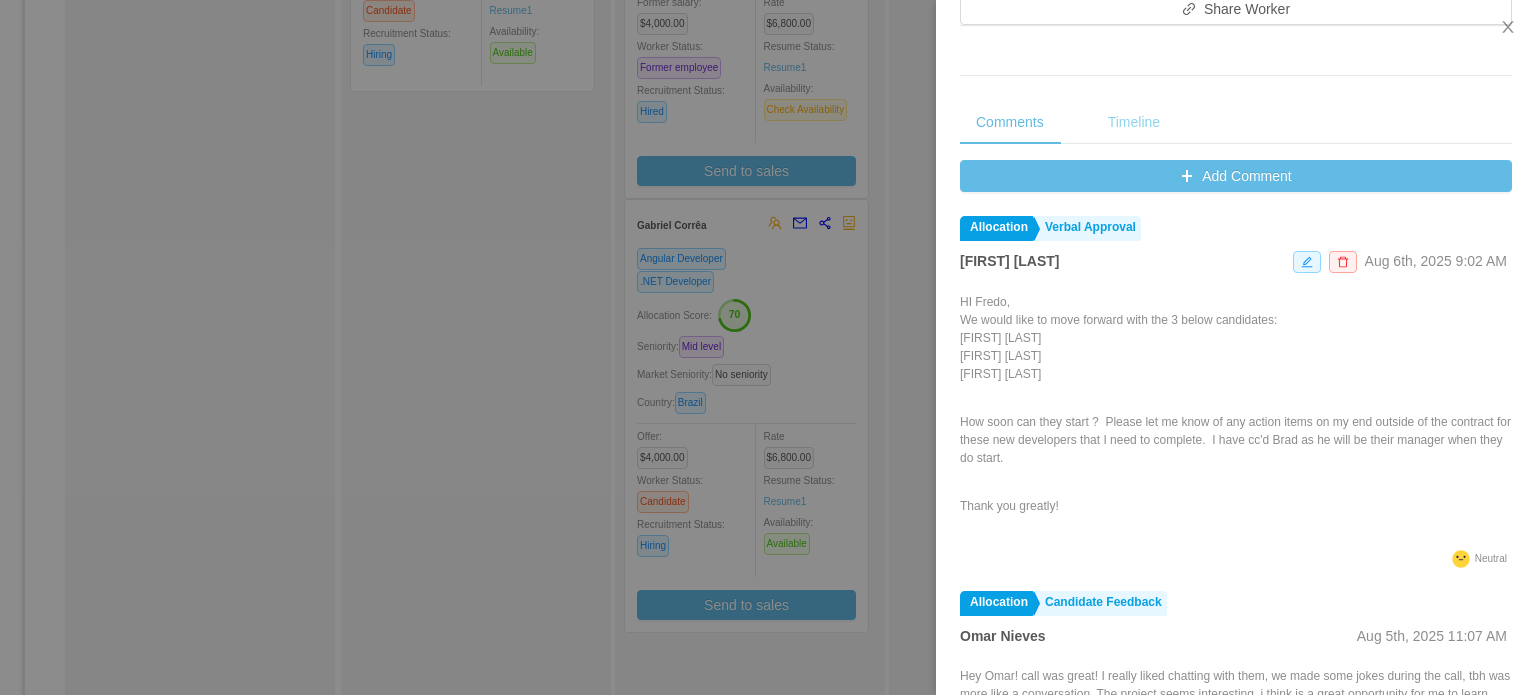 scroll, scrollTop: 783, scrollLeft: 0, axis: vertical 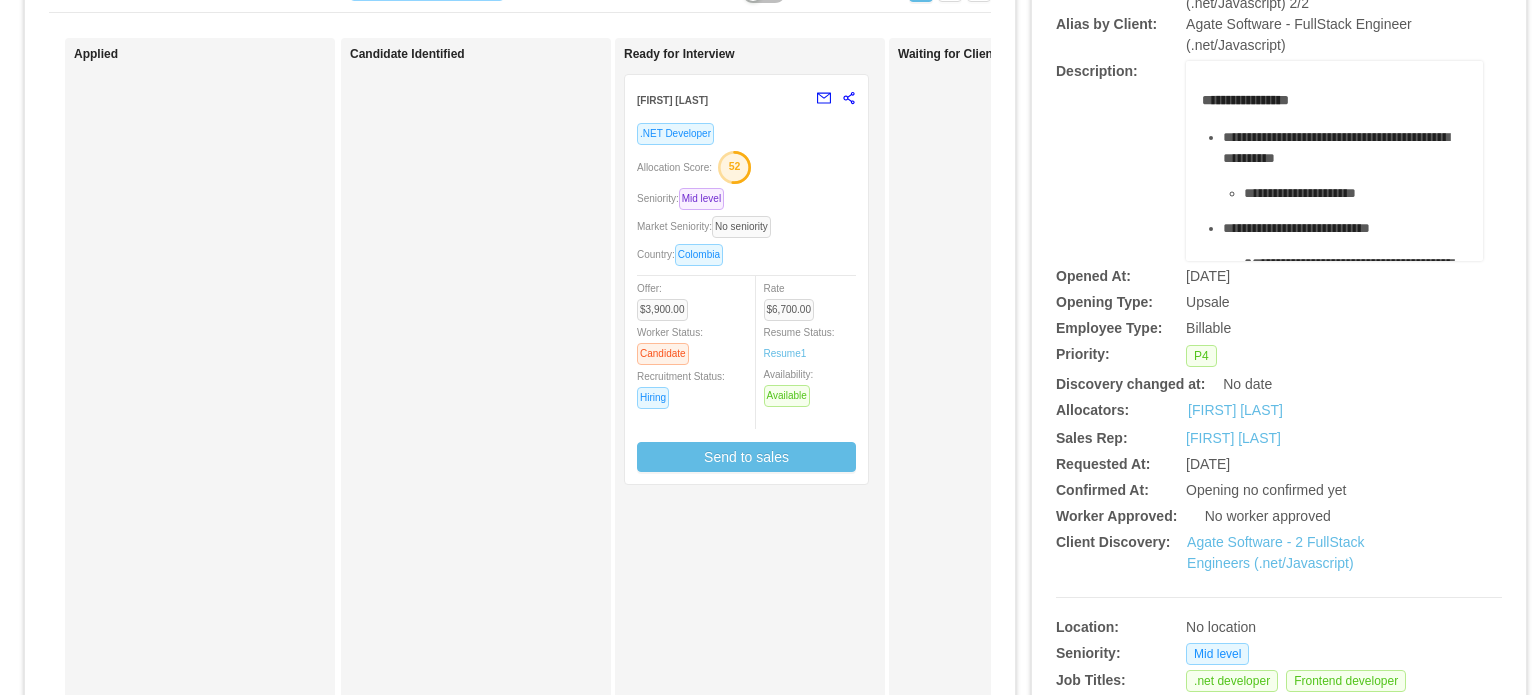click on "Seniority: Mid level" at bounding box center (746, 198) 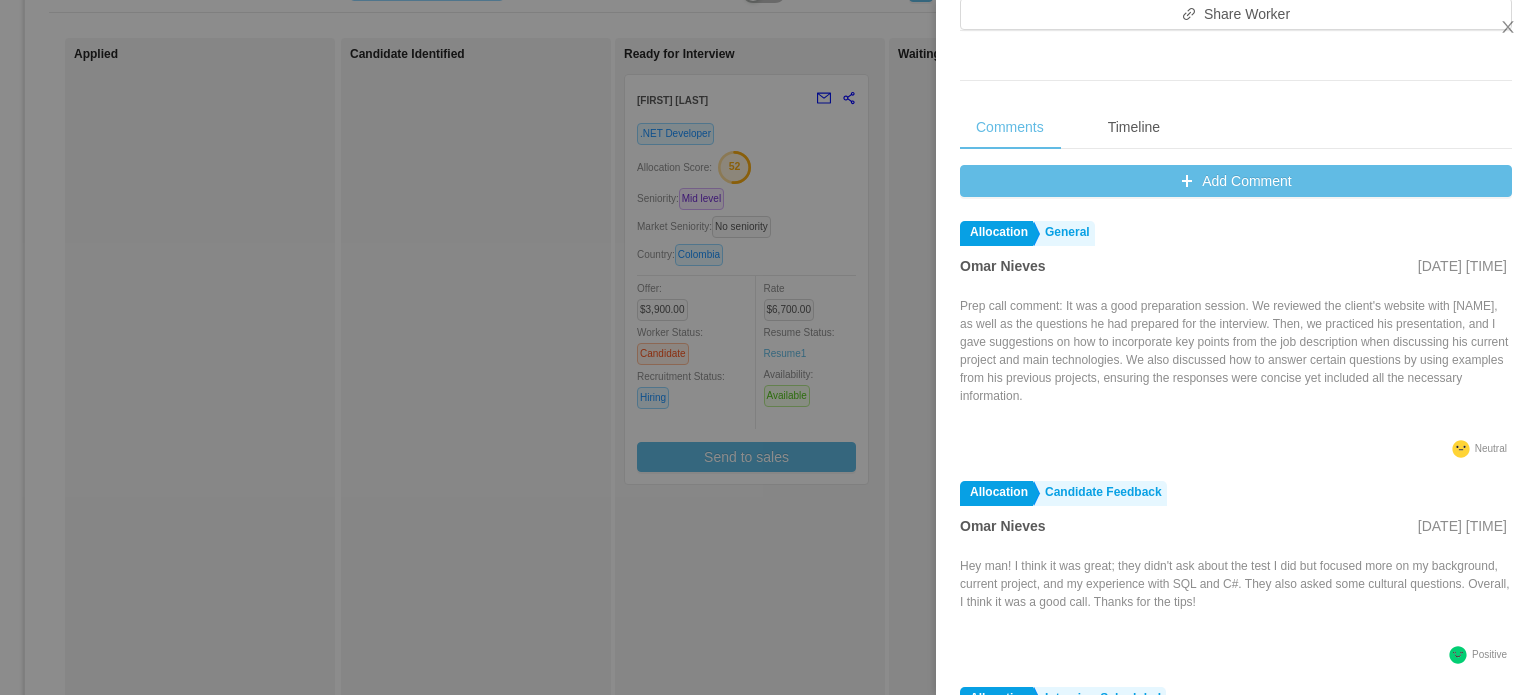 scroll, scrollTop: 828, scrollLeft: 0, axis: vertical 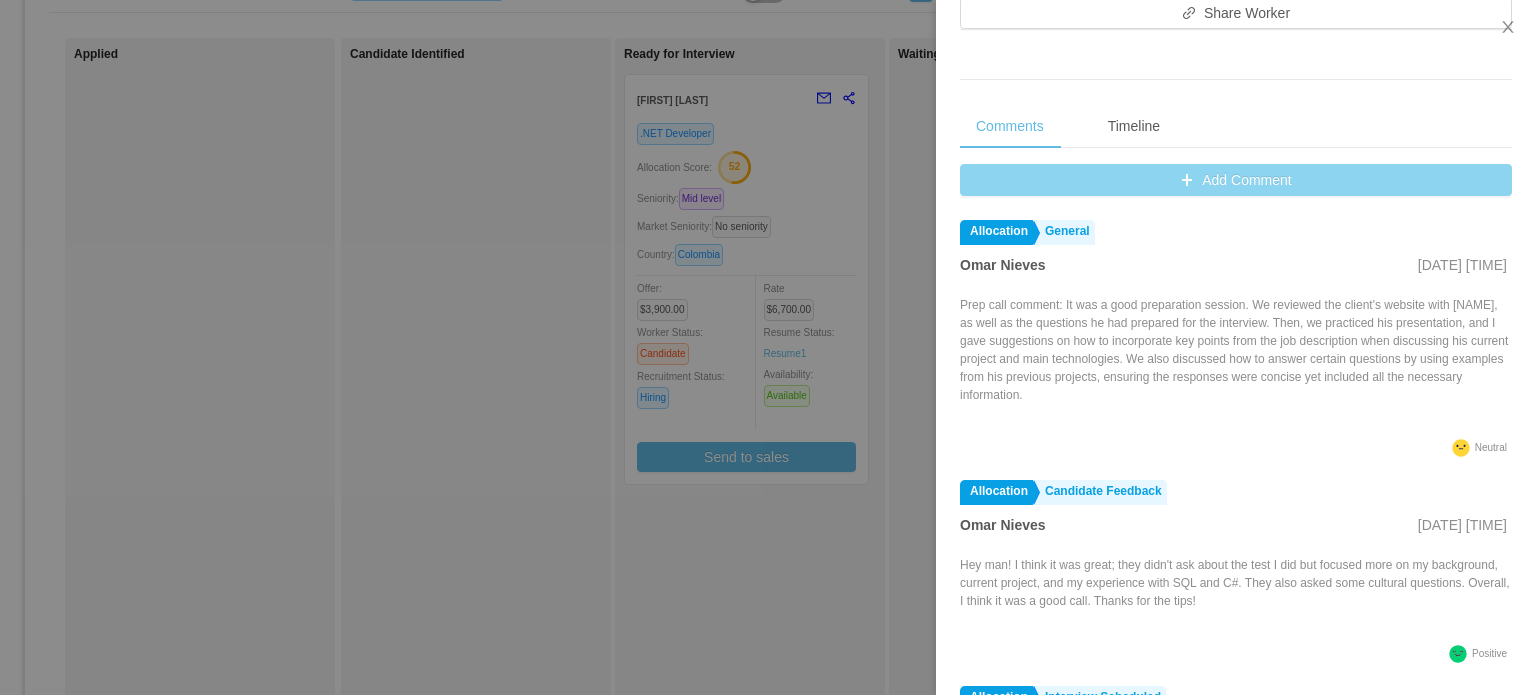 click on "Add Comment" at bounding box center [1236, 180] 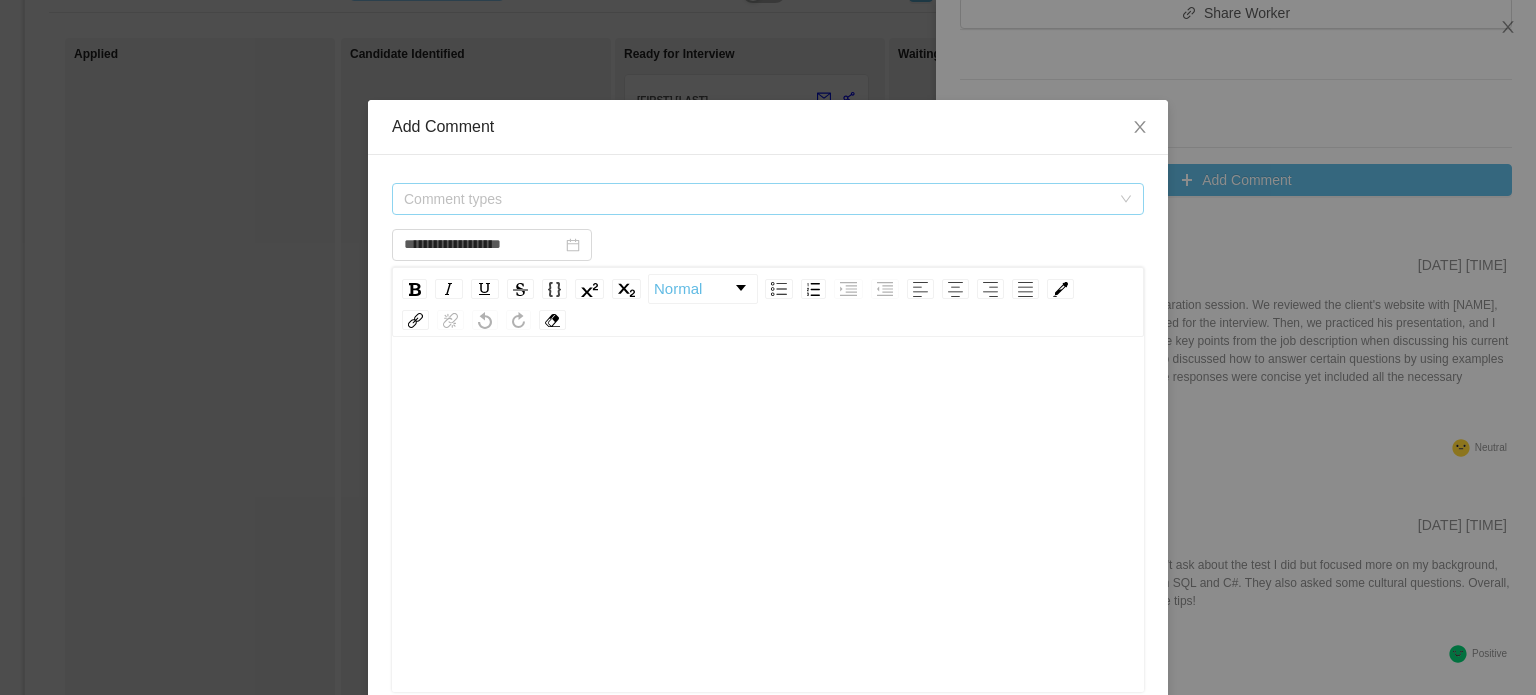 click on "Comment types" at bounding box center (757, 199) 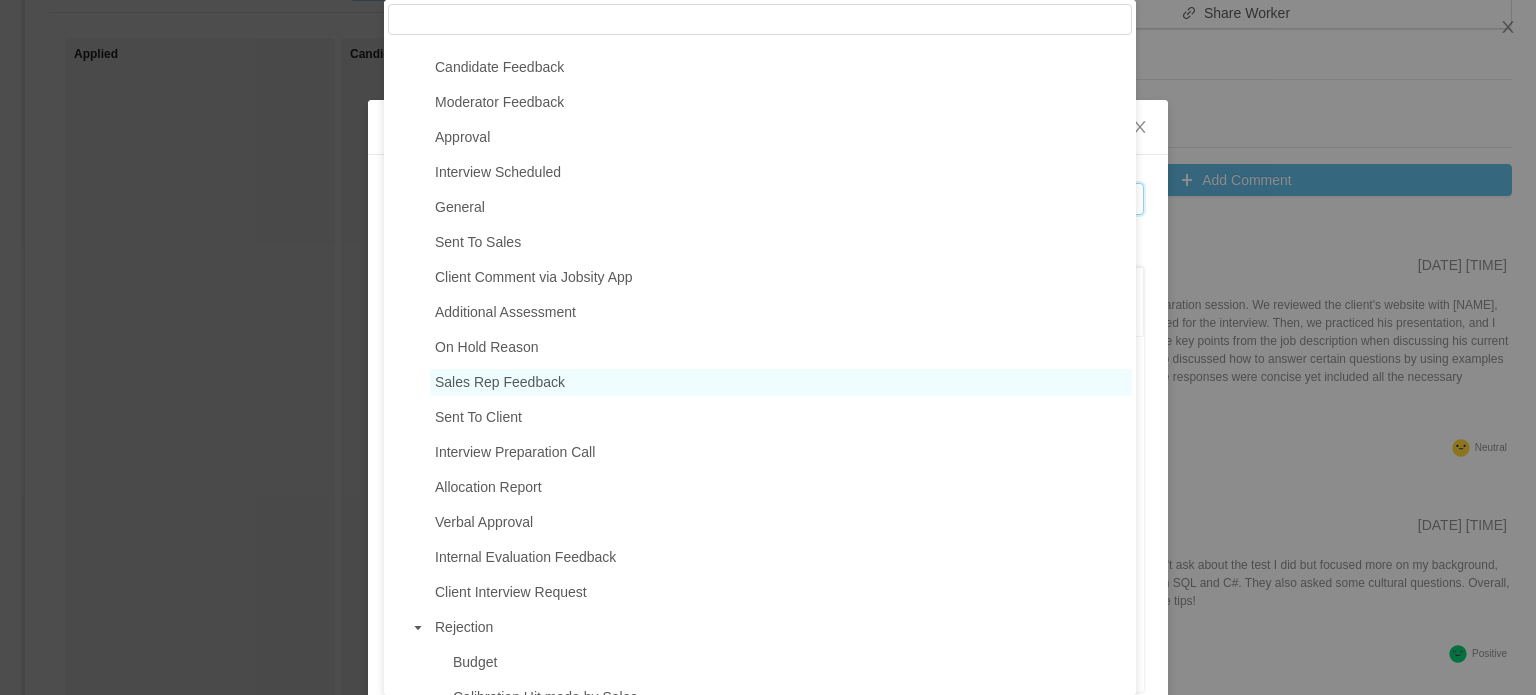 scroll, scrollTop: 56, scrollLeft: 0, axis: vertical 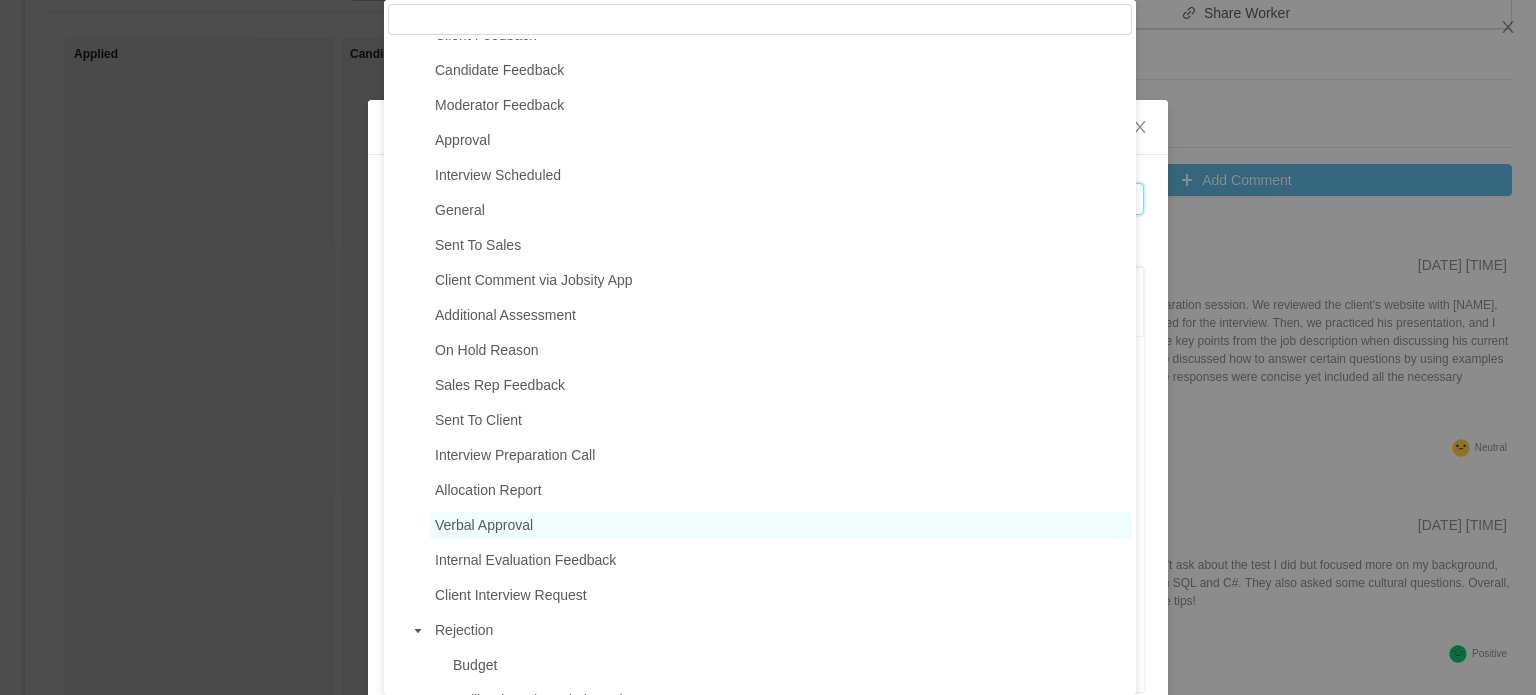 click on "Verbal Approval" at bounding box center (484, 525) 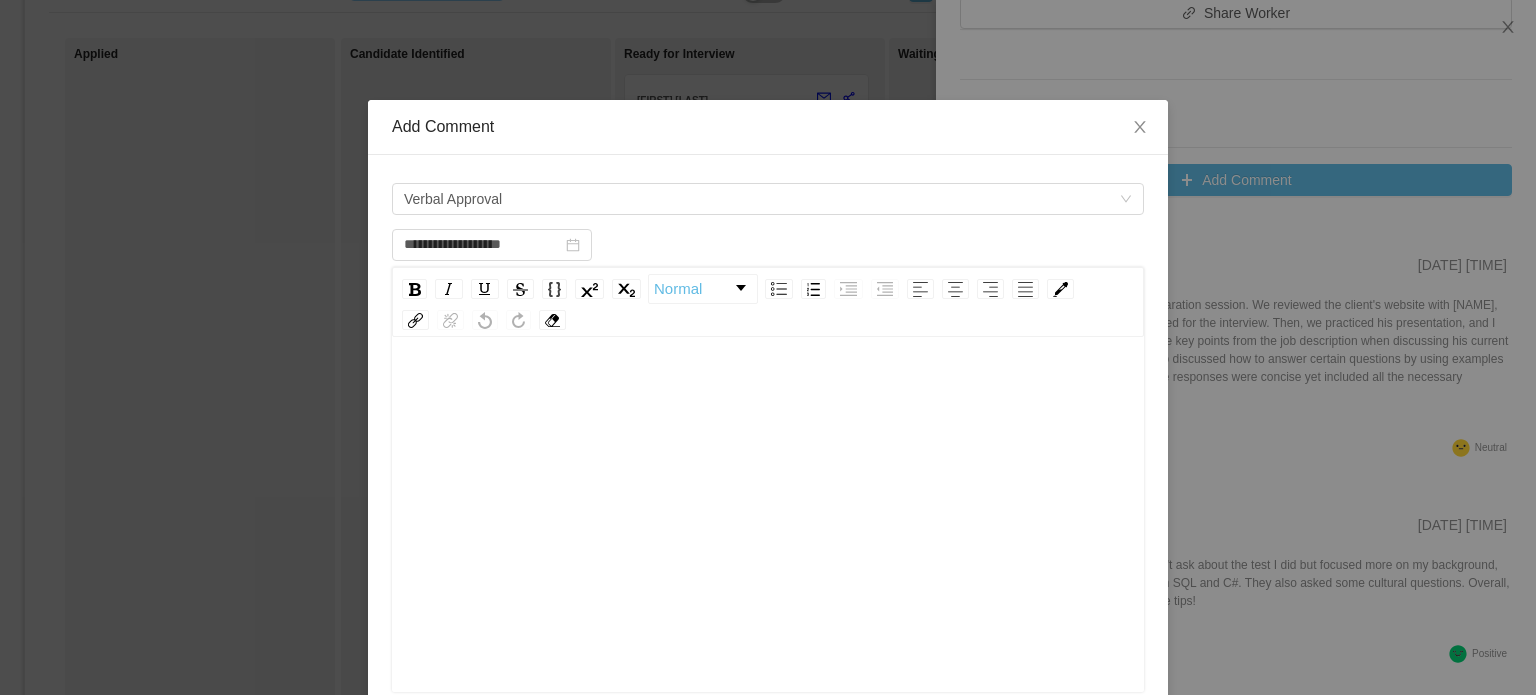 click at bounding box center (768, 546) 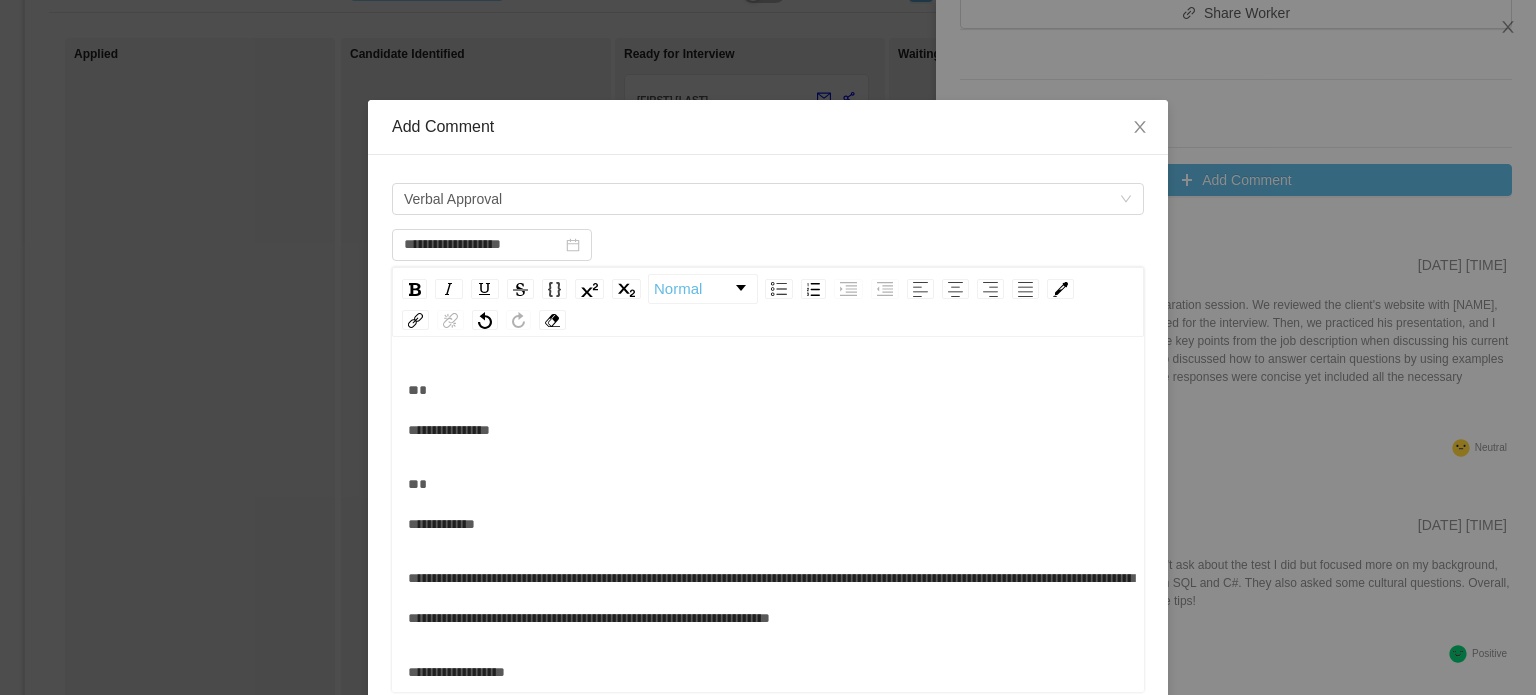 scroll, scrollTop: 442, scrollLeft: 0, axis: vertical 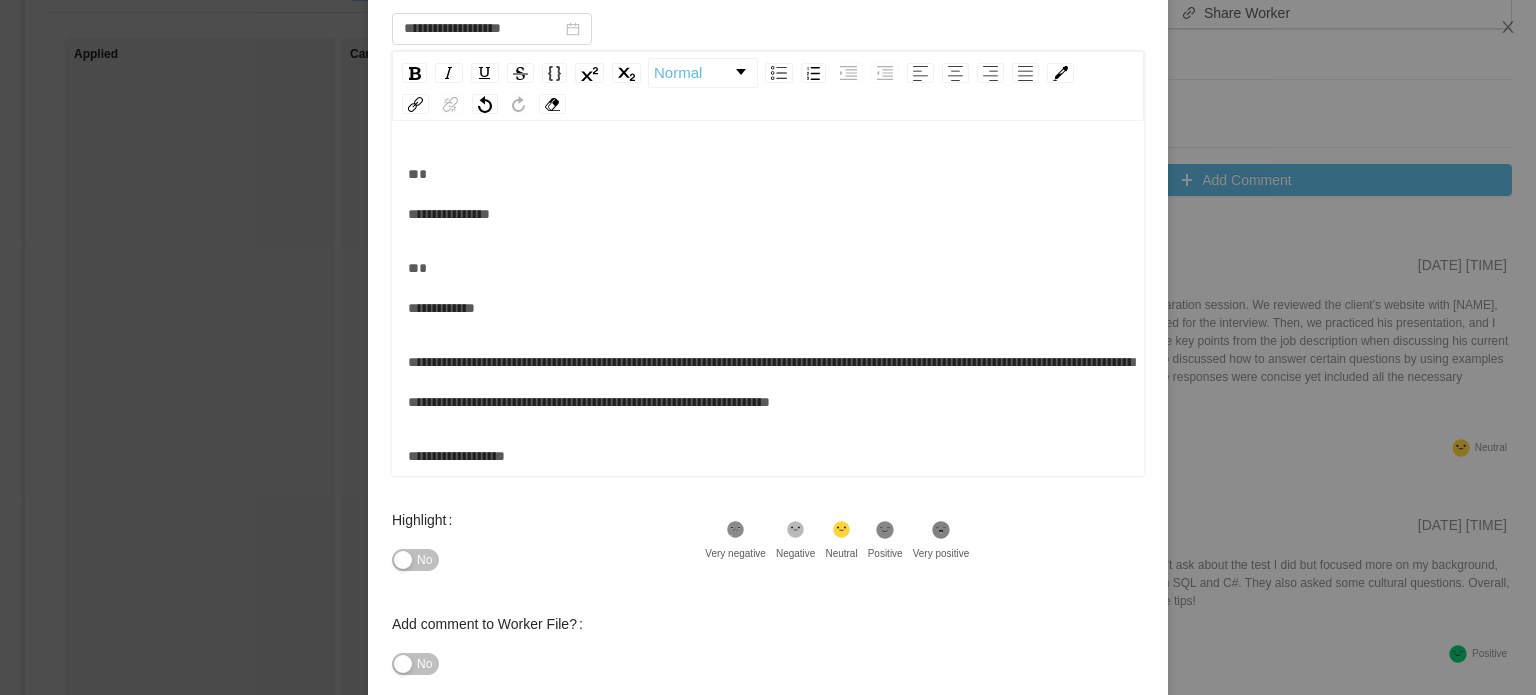 click on "**********" at bounding box center (768, 214) 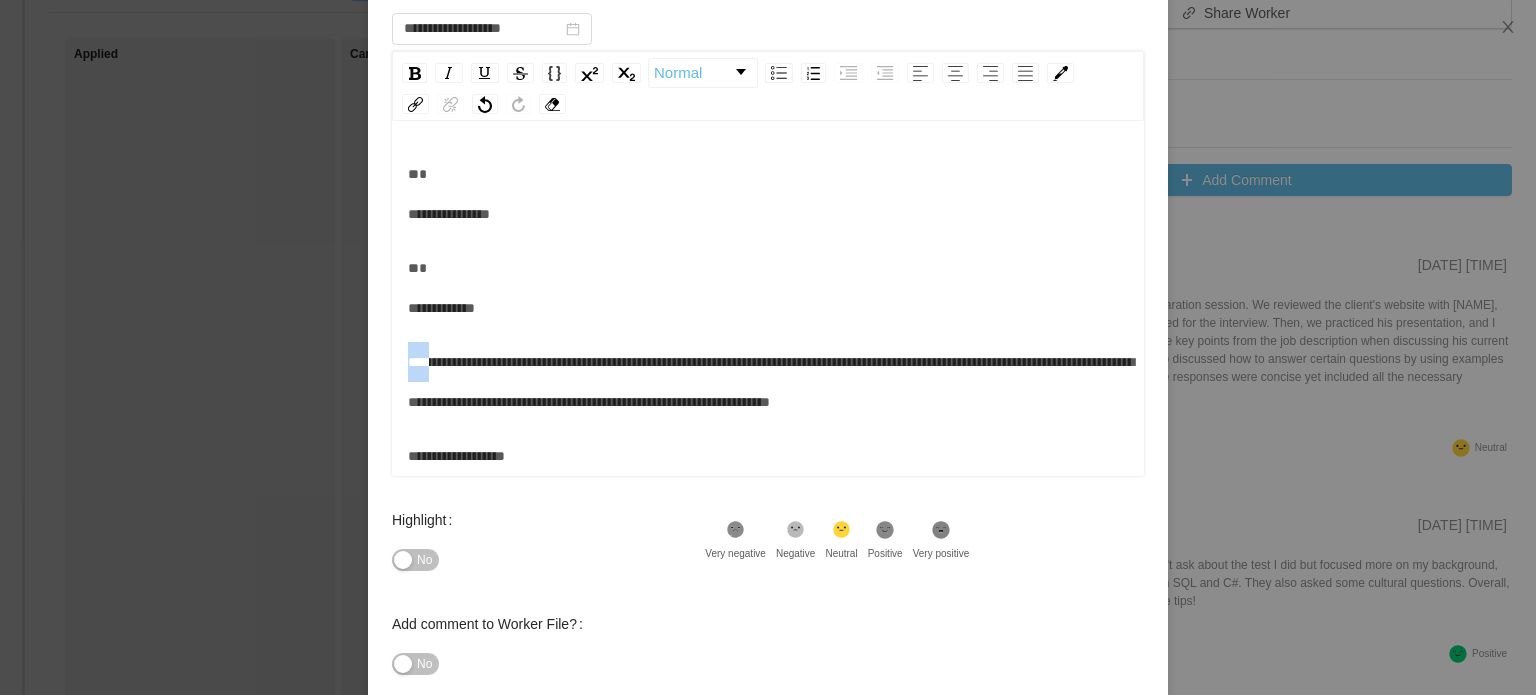 click on "**********" at bounding box center (768, 214) 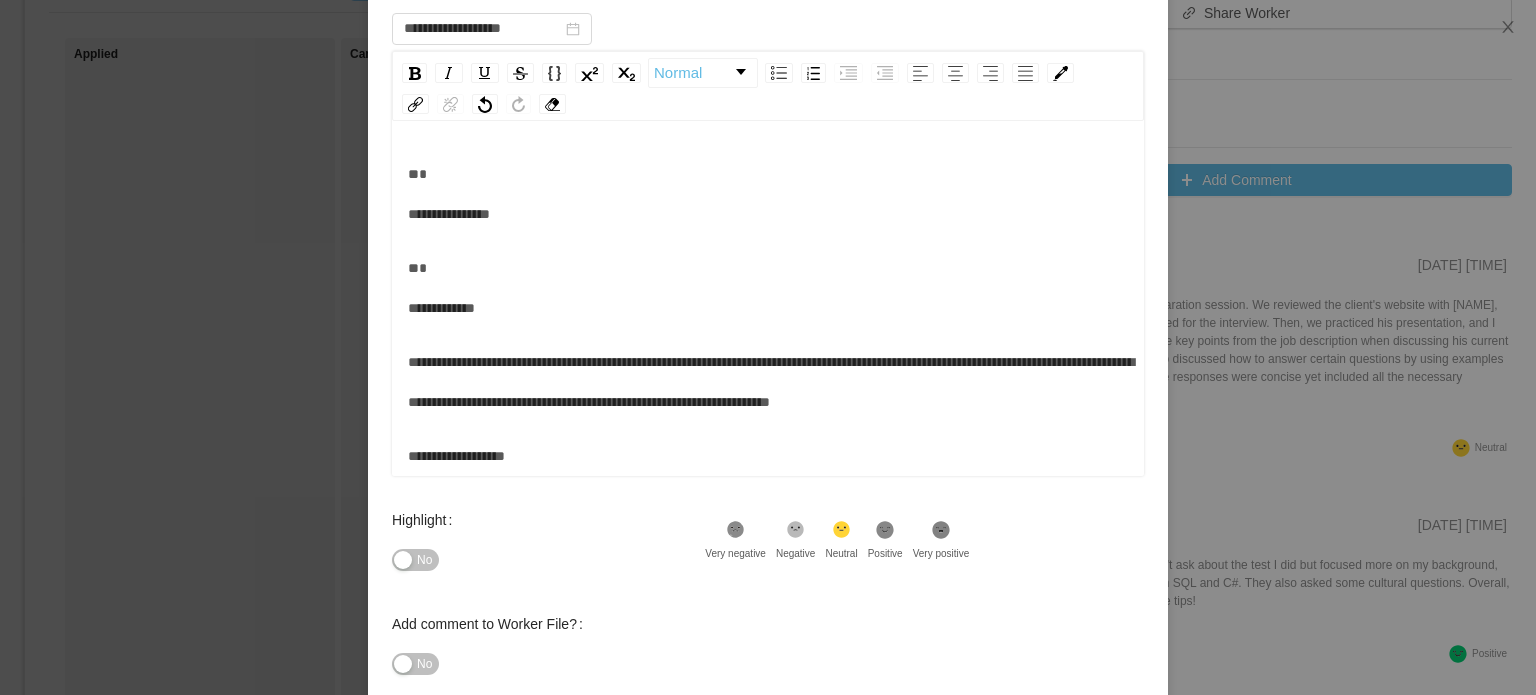 click on "**********" at bounding box center (768, 288) 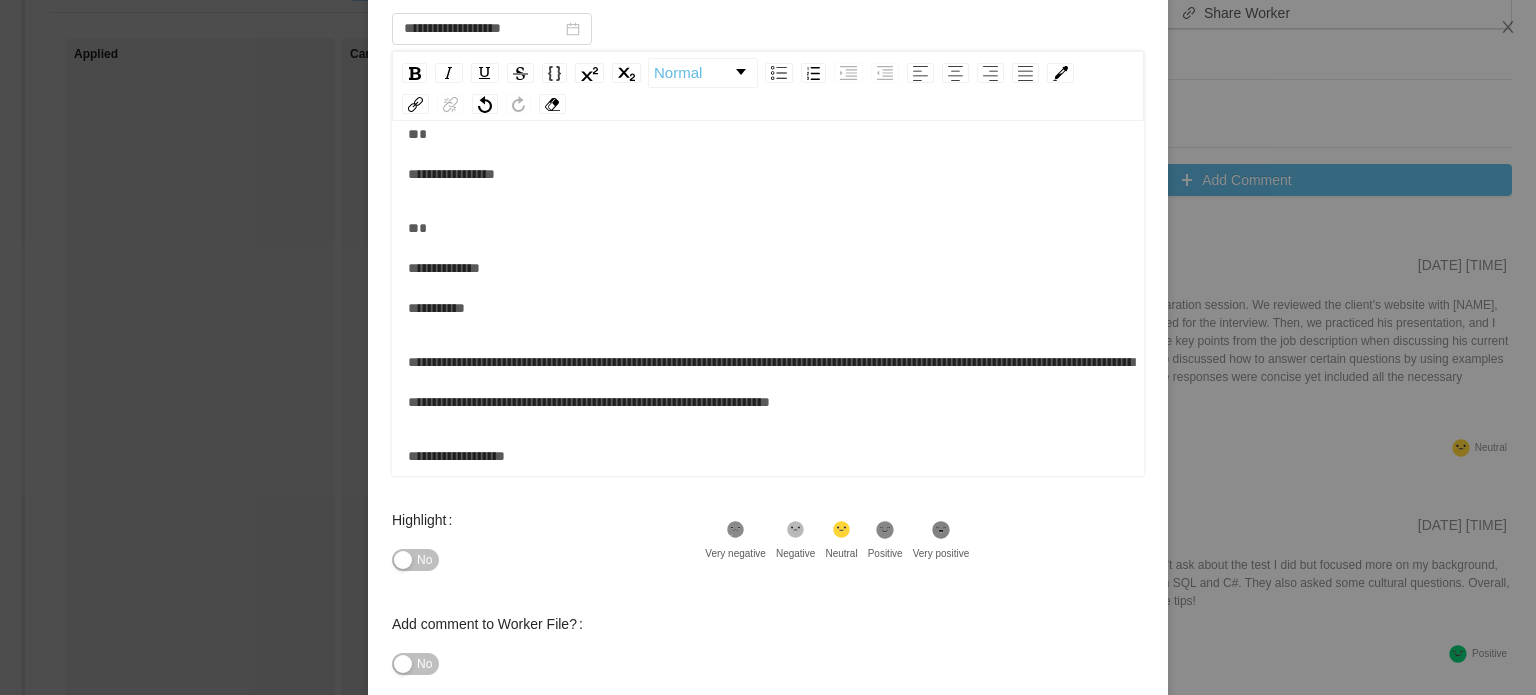 scroll, scrollTop: 308, scrollLeft: 0, axis: vertical 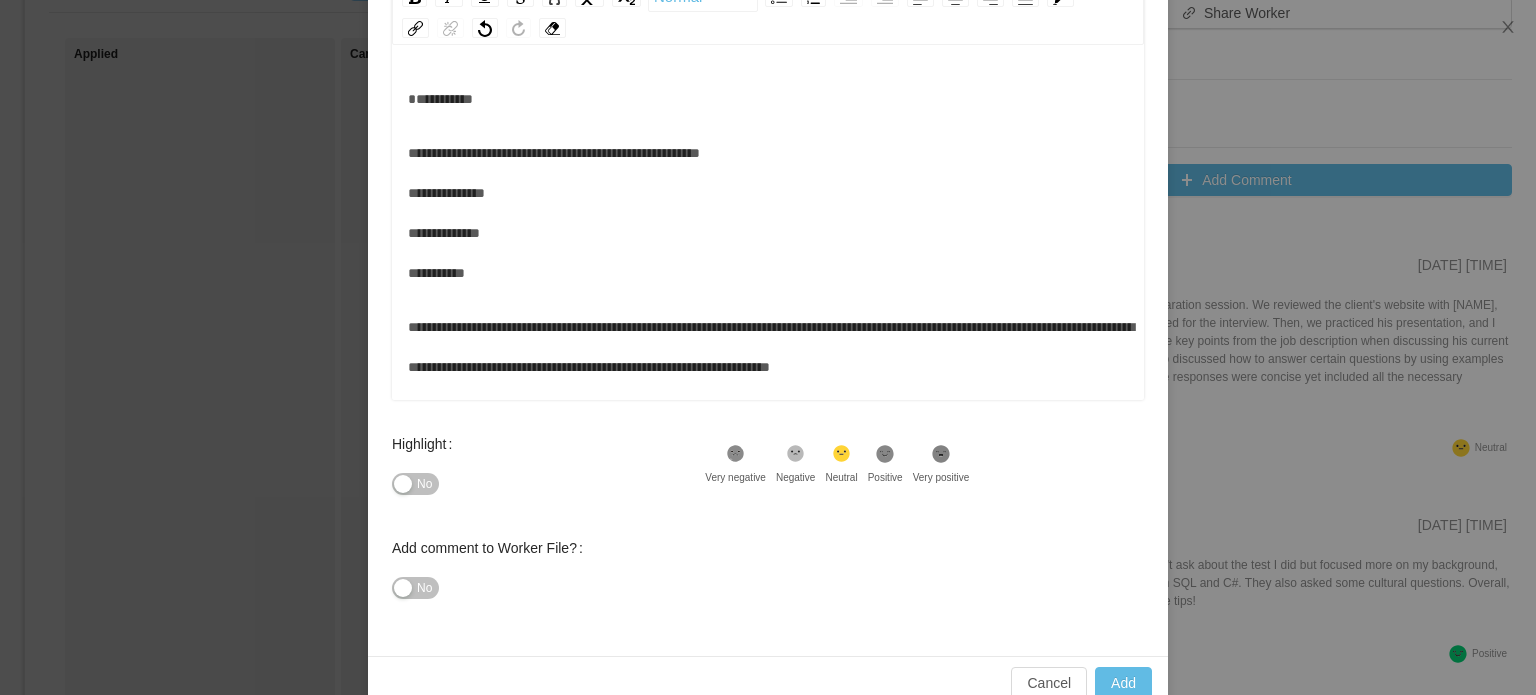 click on "*********" at bounding box center (768, 99) 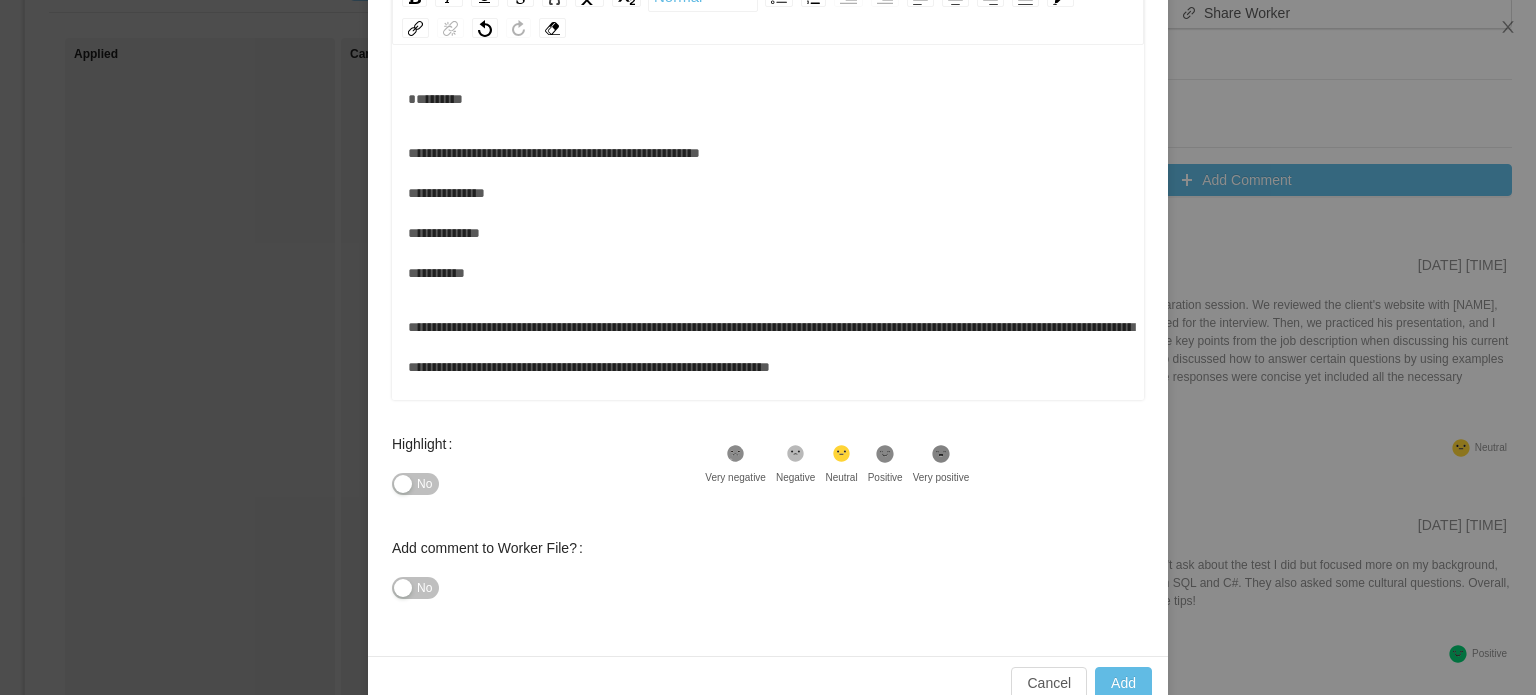 scroll, scrollTop: 80, scrollLeft: 0, axis: vertical 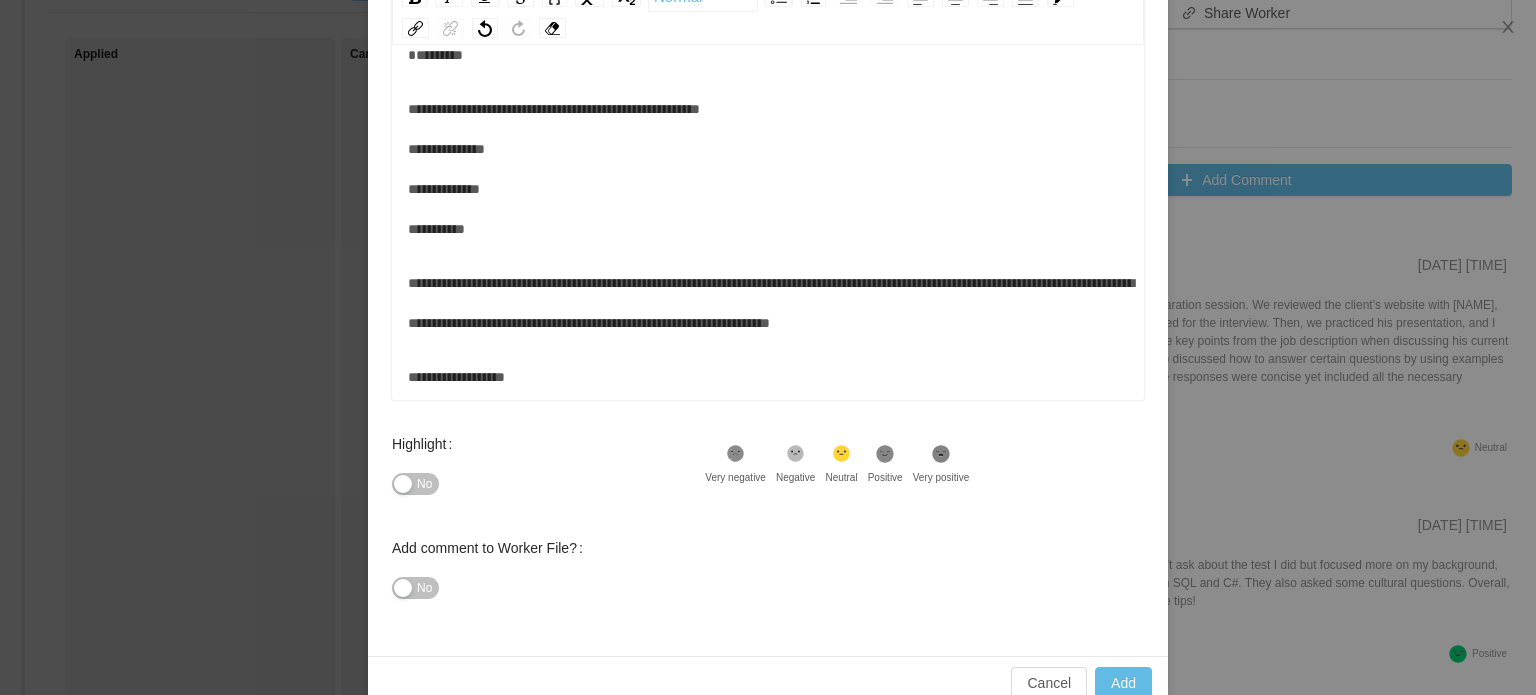 click on "**********" at bounding box center [768, 303] 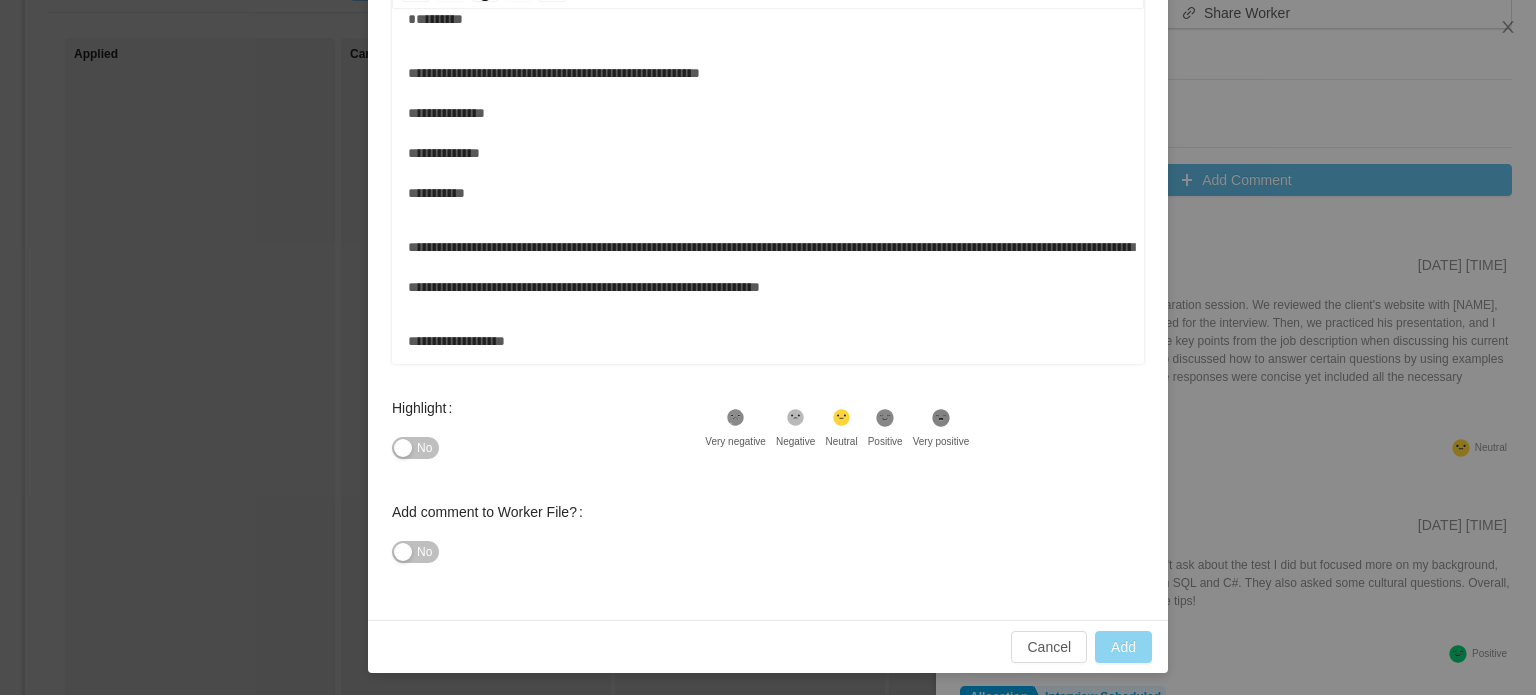 click on "Add" at bounding box center [1123, 647] 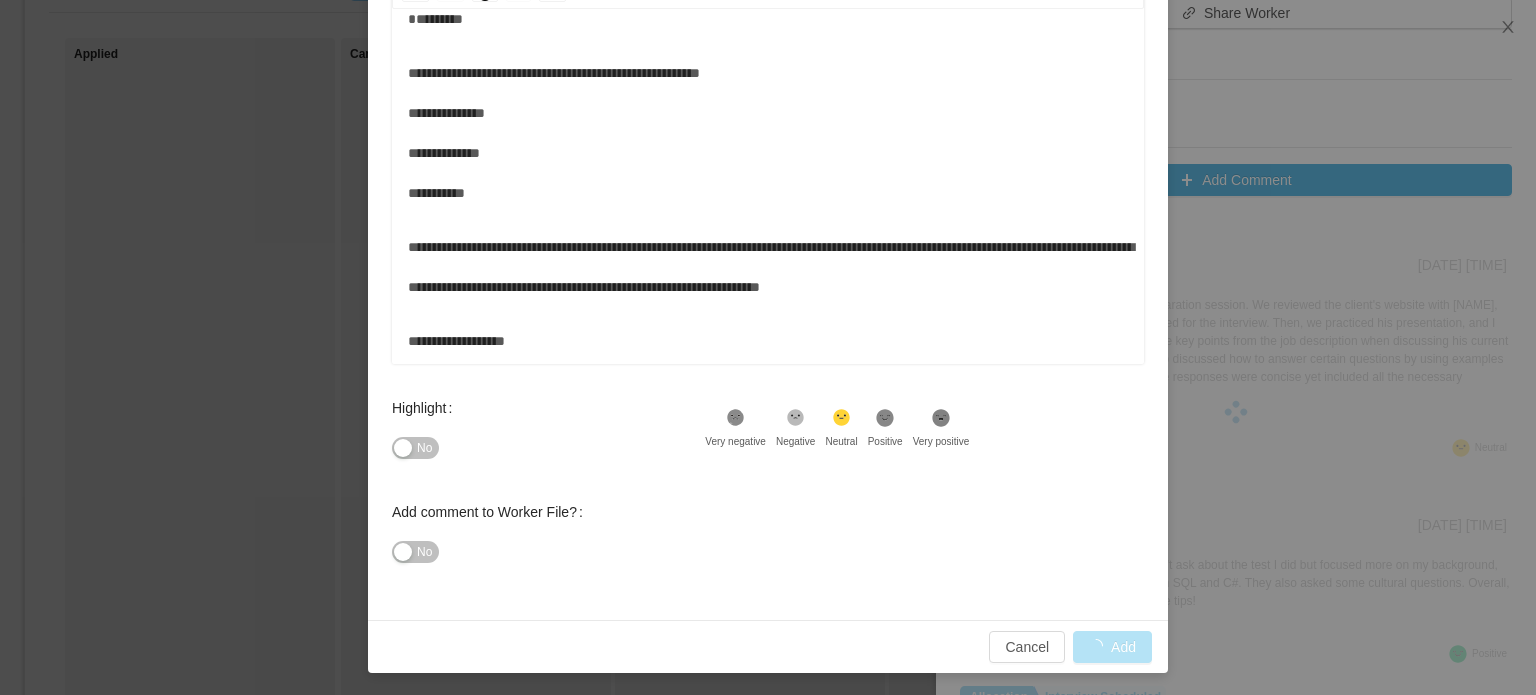 scroll, scrollTop: 0, scrollLeft: 0, axis: both 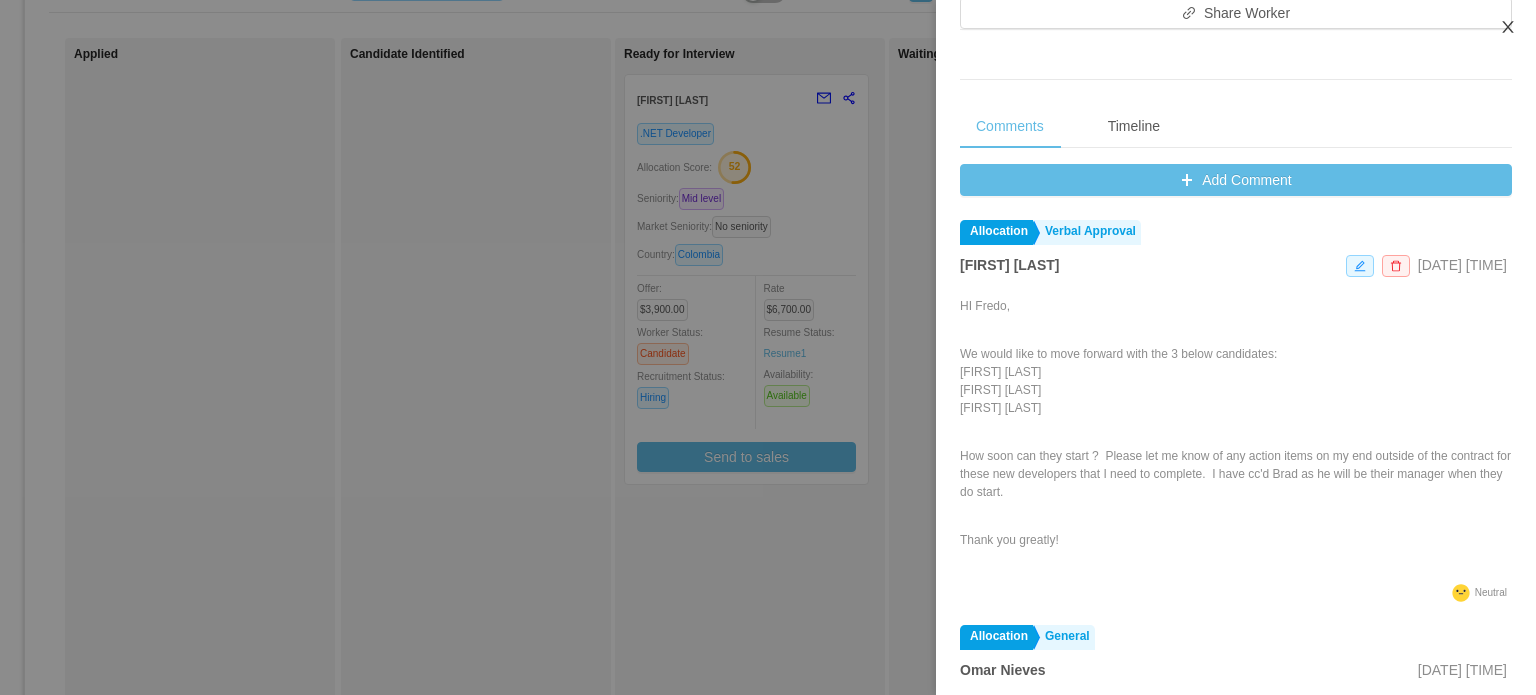 click 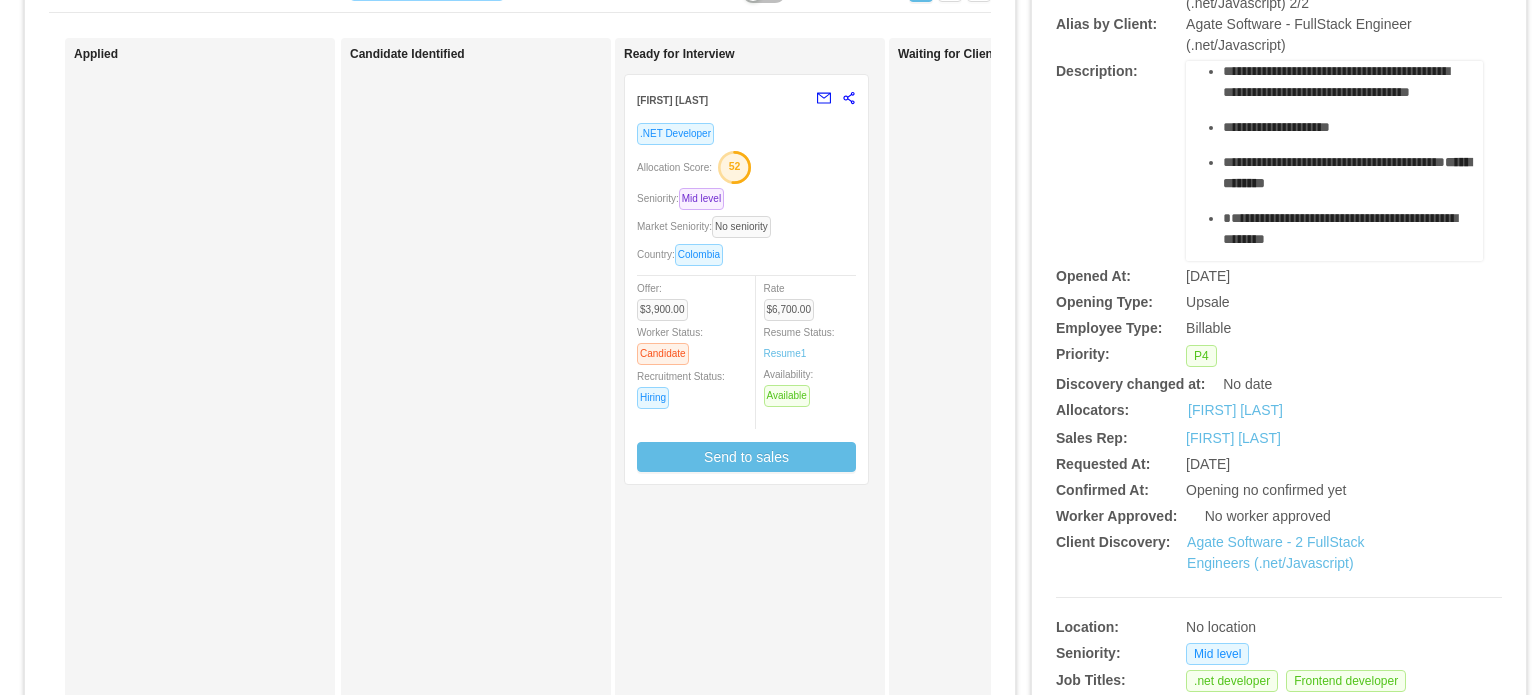 scroll, scrollTop: 284, scrollLeft: 0, axis: vertical 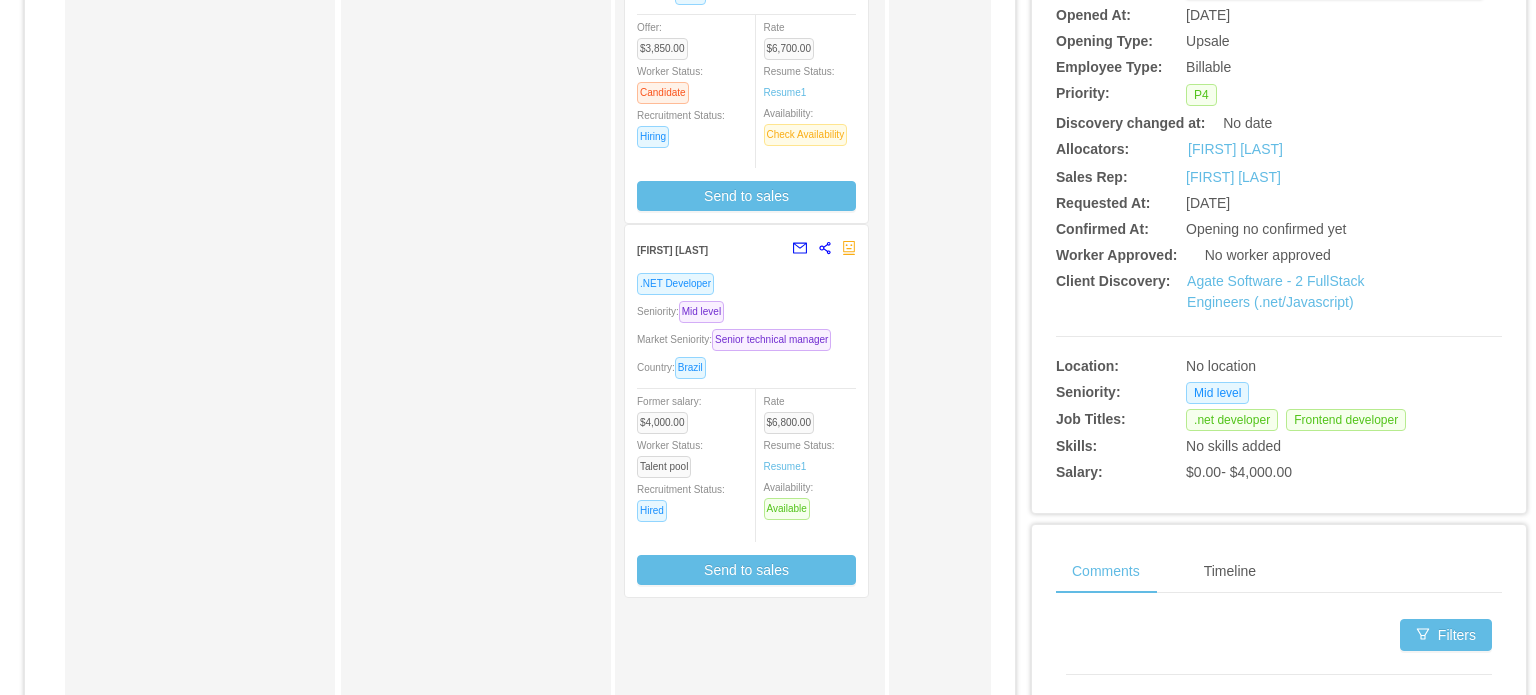 click on "Seniority: Mid level" at bounding box center (746, 311) 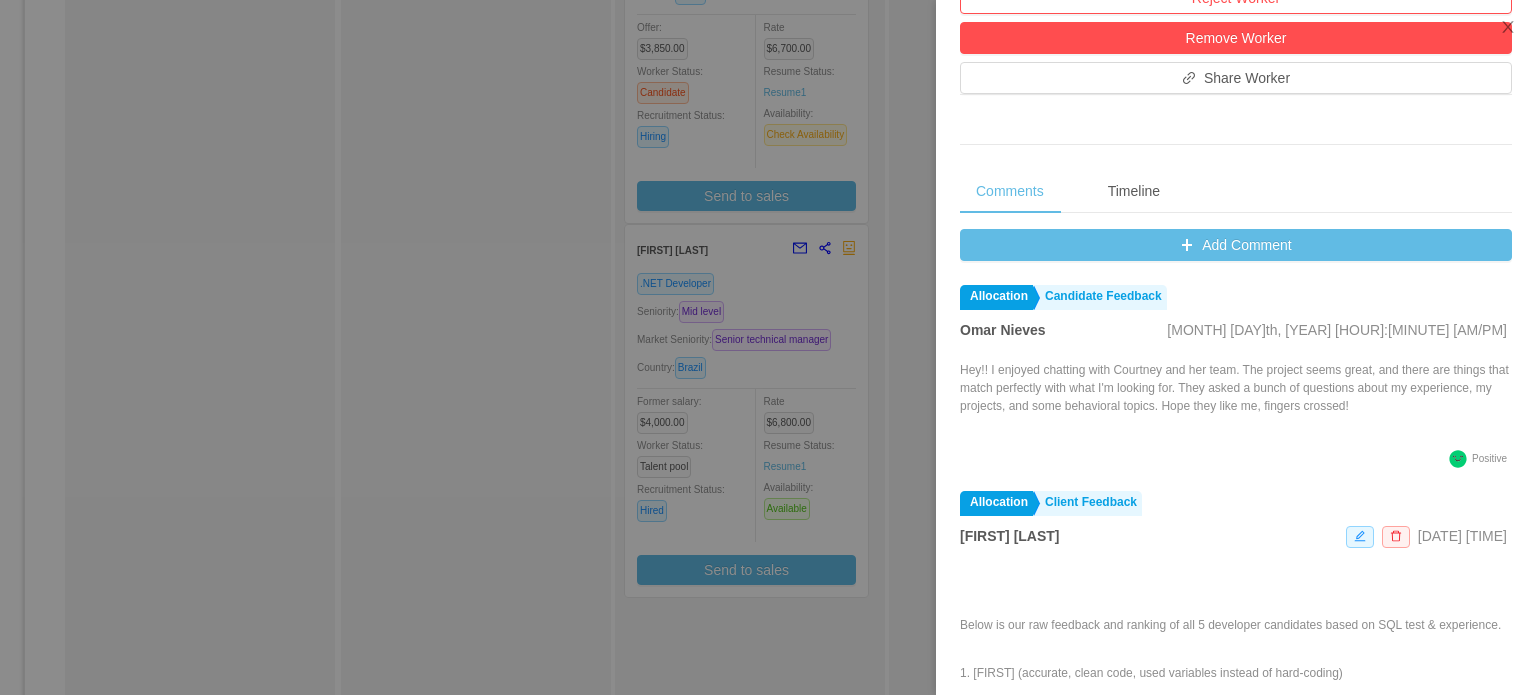 scroll, scrollTop: 804, scrollLeft: 0, axis: vertical 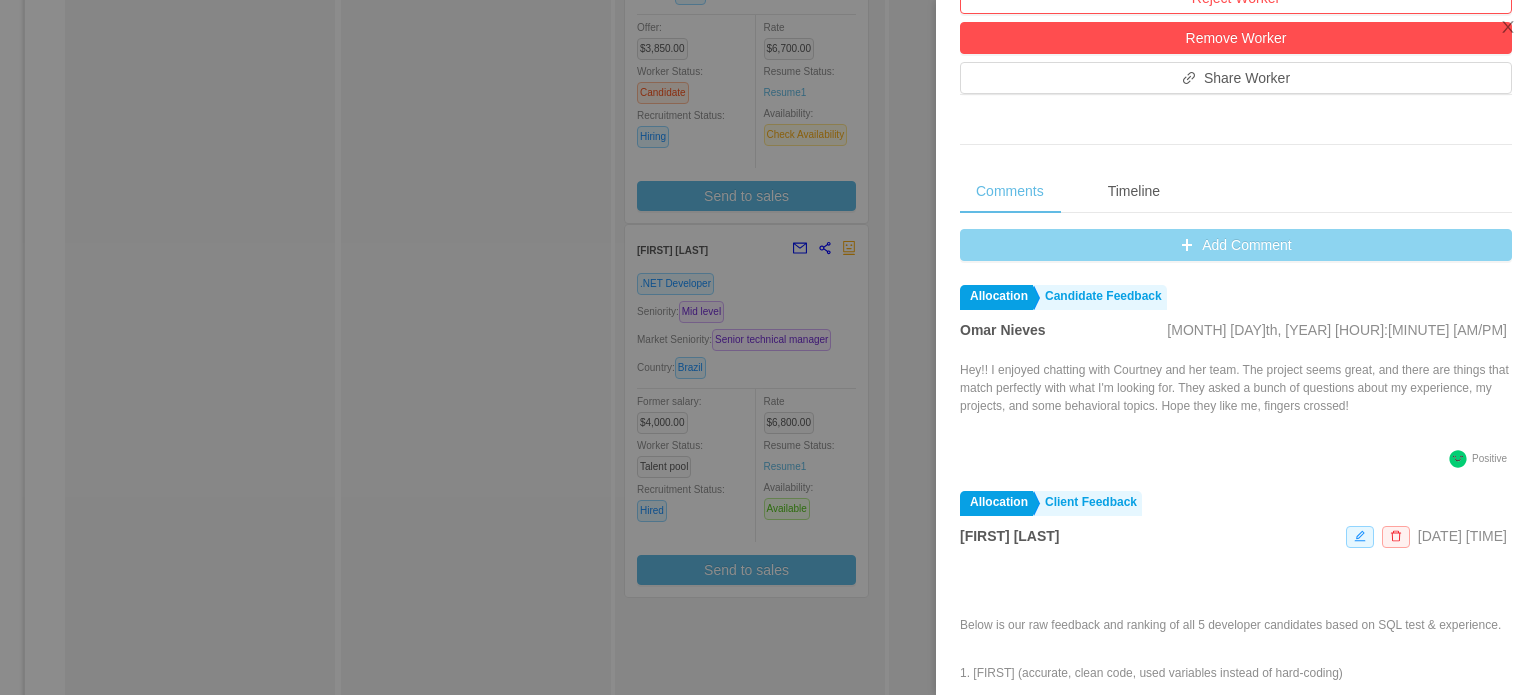 click on "Add Comment" at bounding box center (1236, 245) 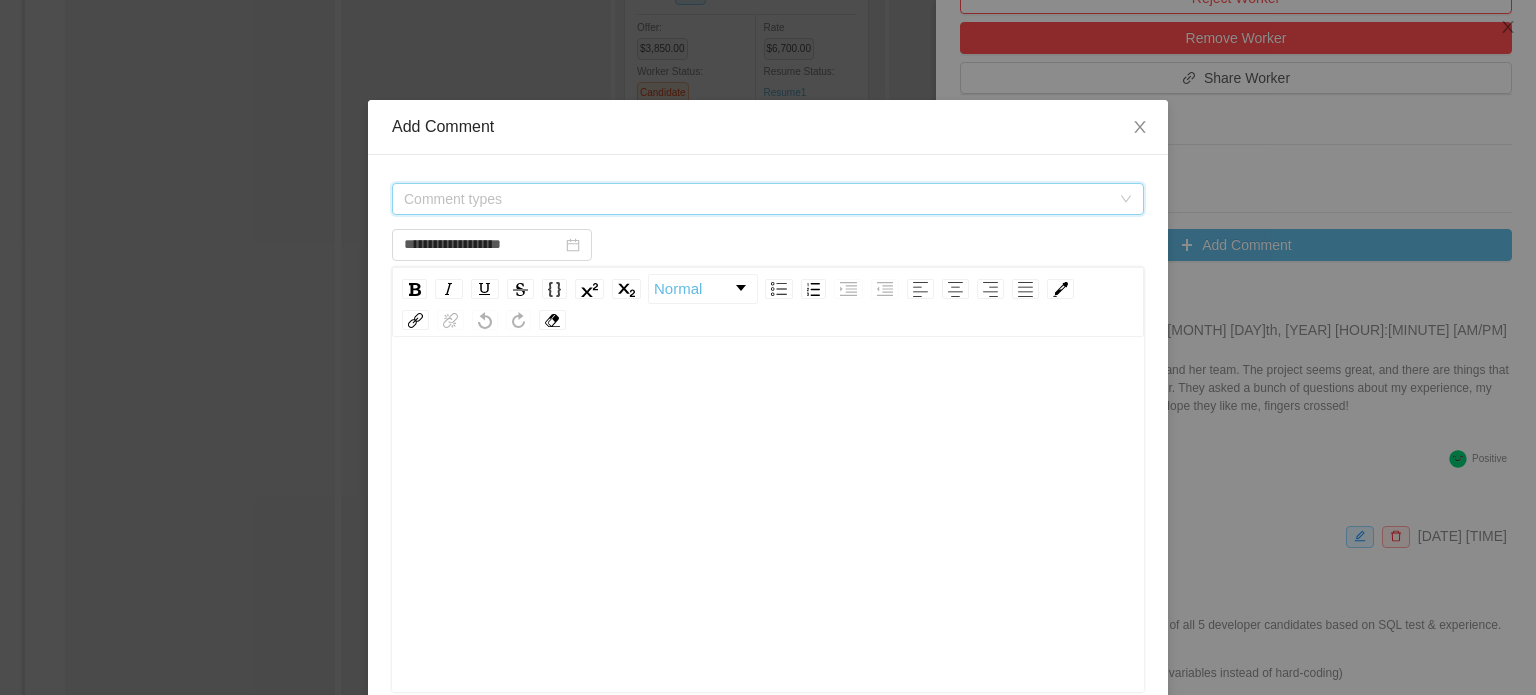 click on "Comment types" at bounding box center (761, 199) 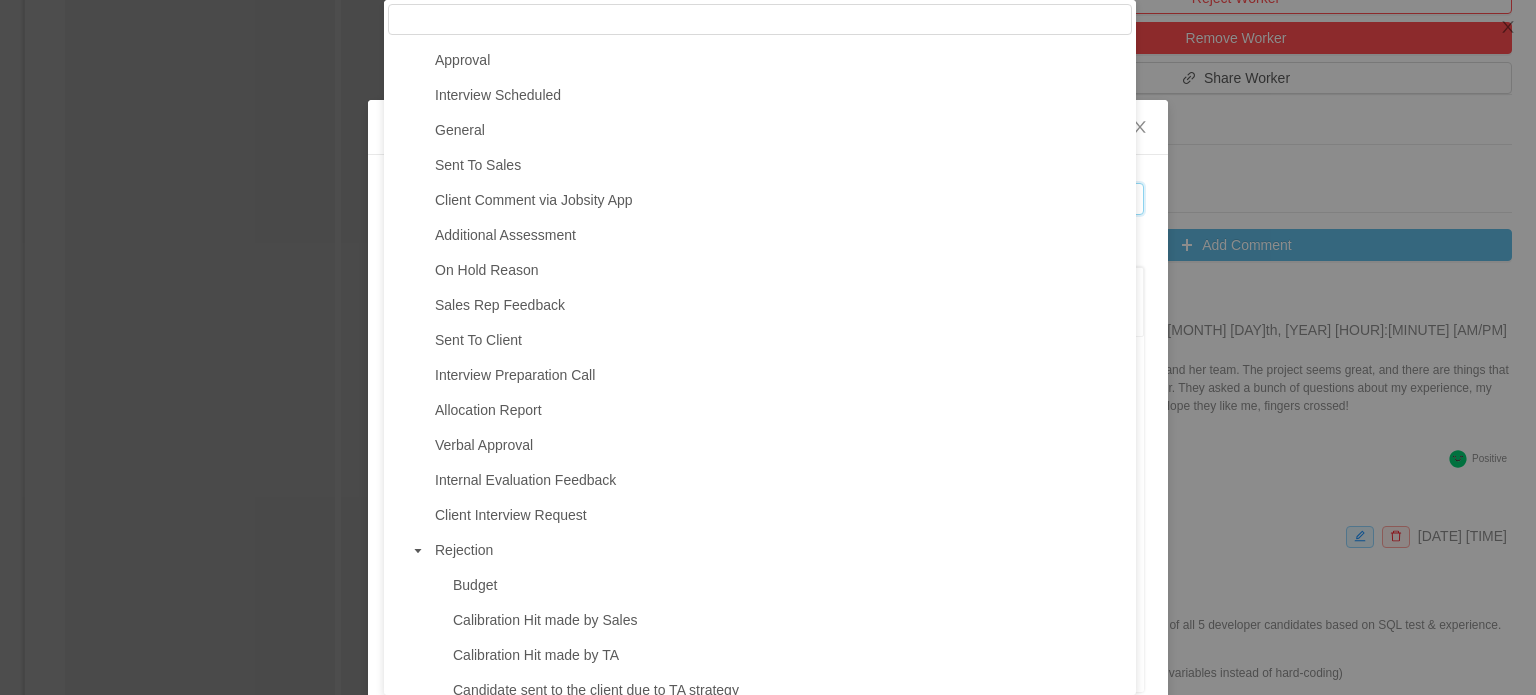 scroll, scrollTop: 160, scrollLeft: 0, axis: vertical 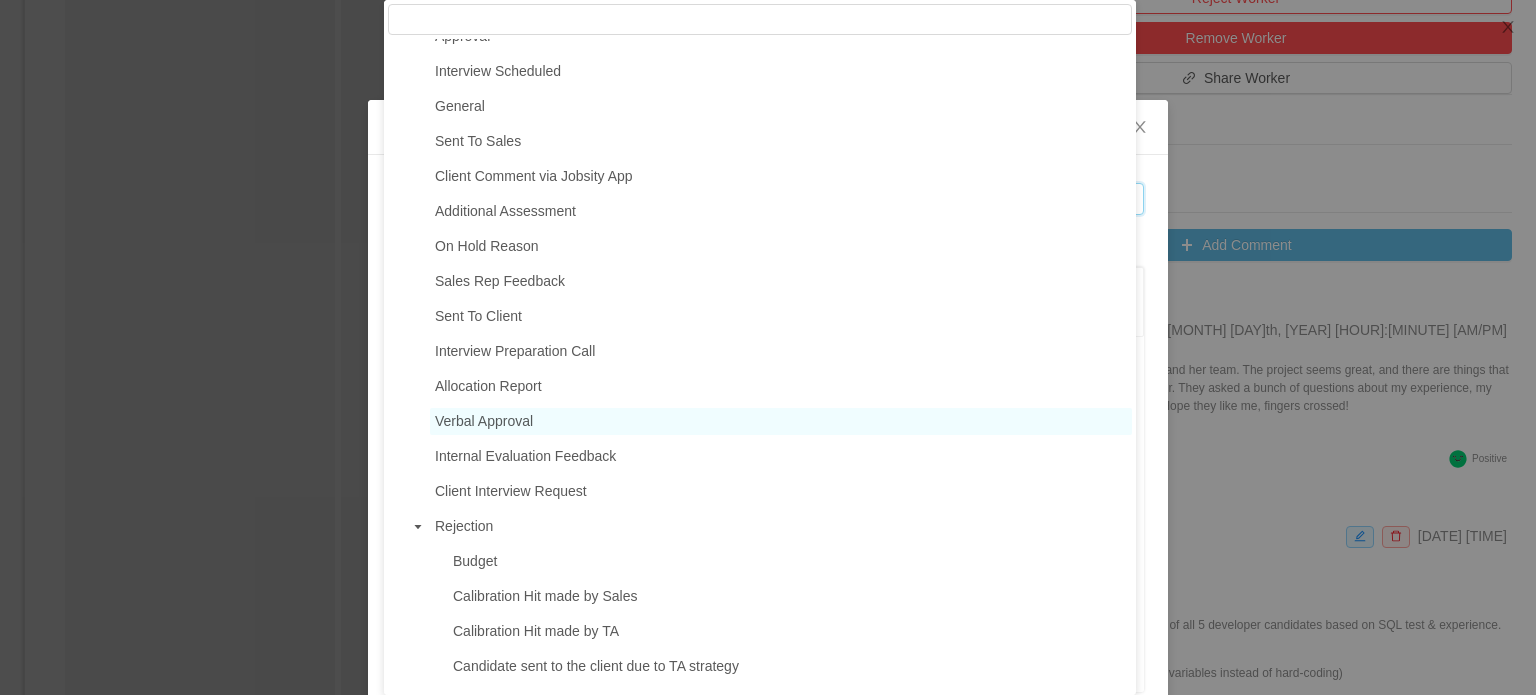 click on "Verbal Approval" at bounding box center [484, 421] 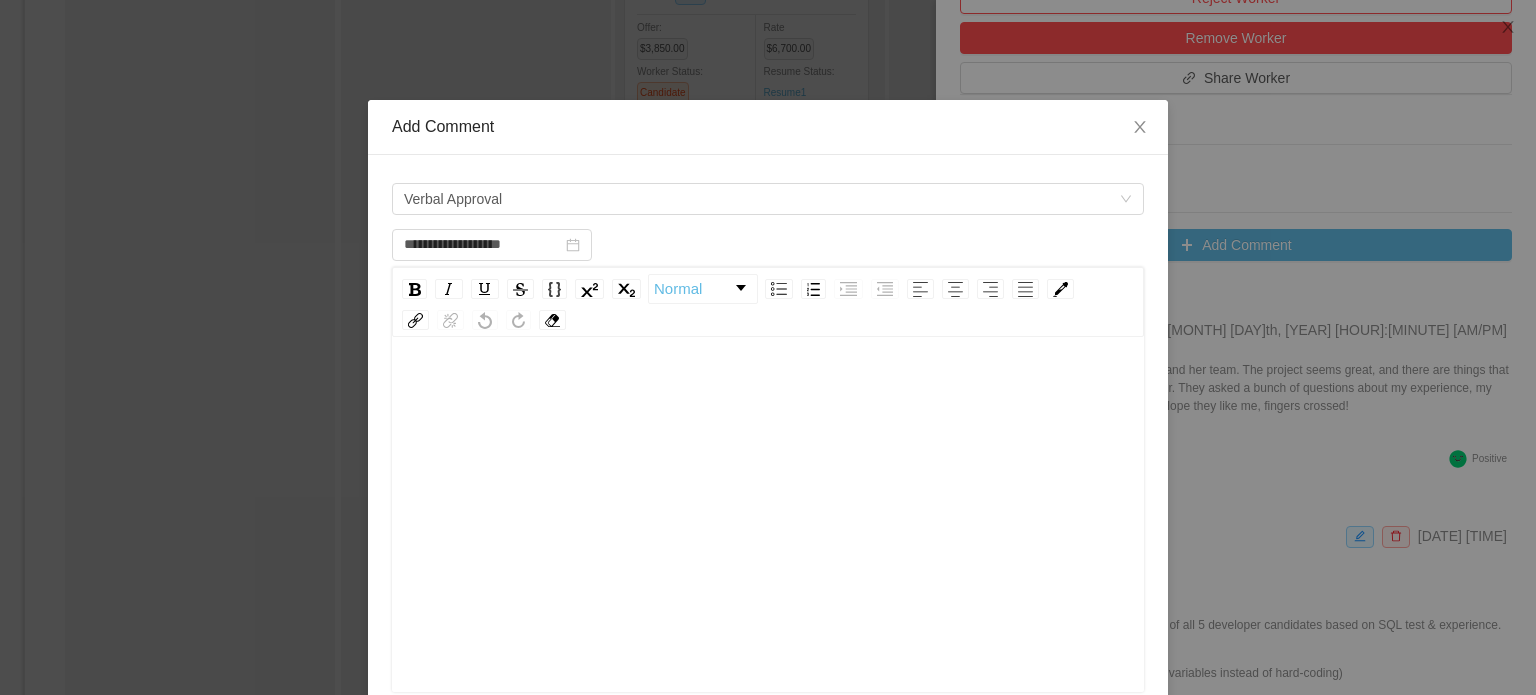click at bounding box center (768, 546) 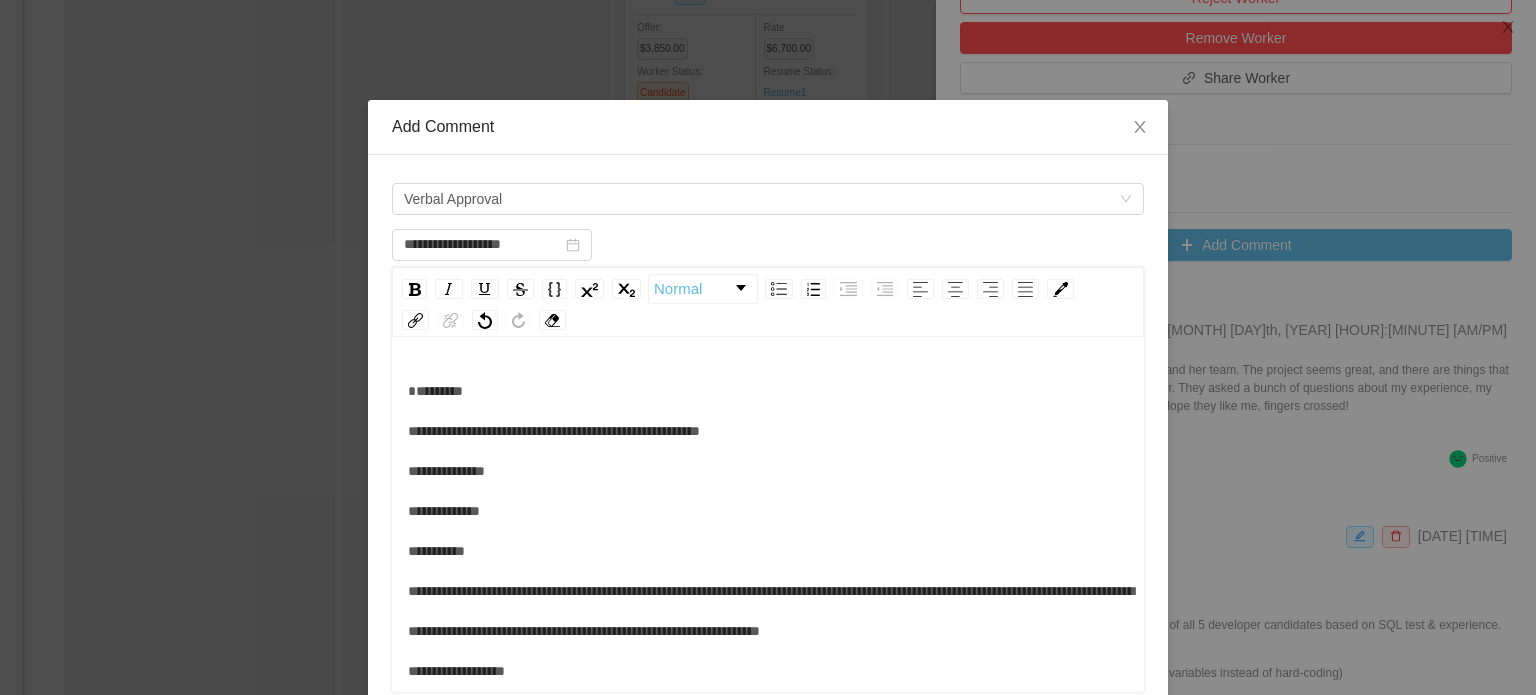 scroll, scrollTop: 44, scrollLeft: 0, axis: vertical 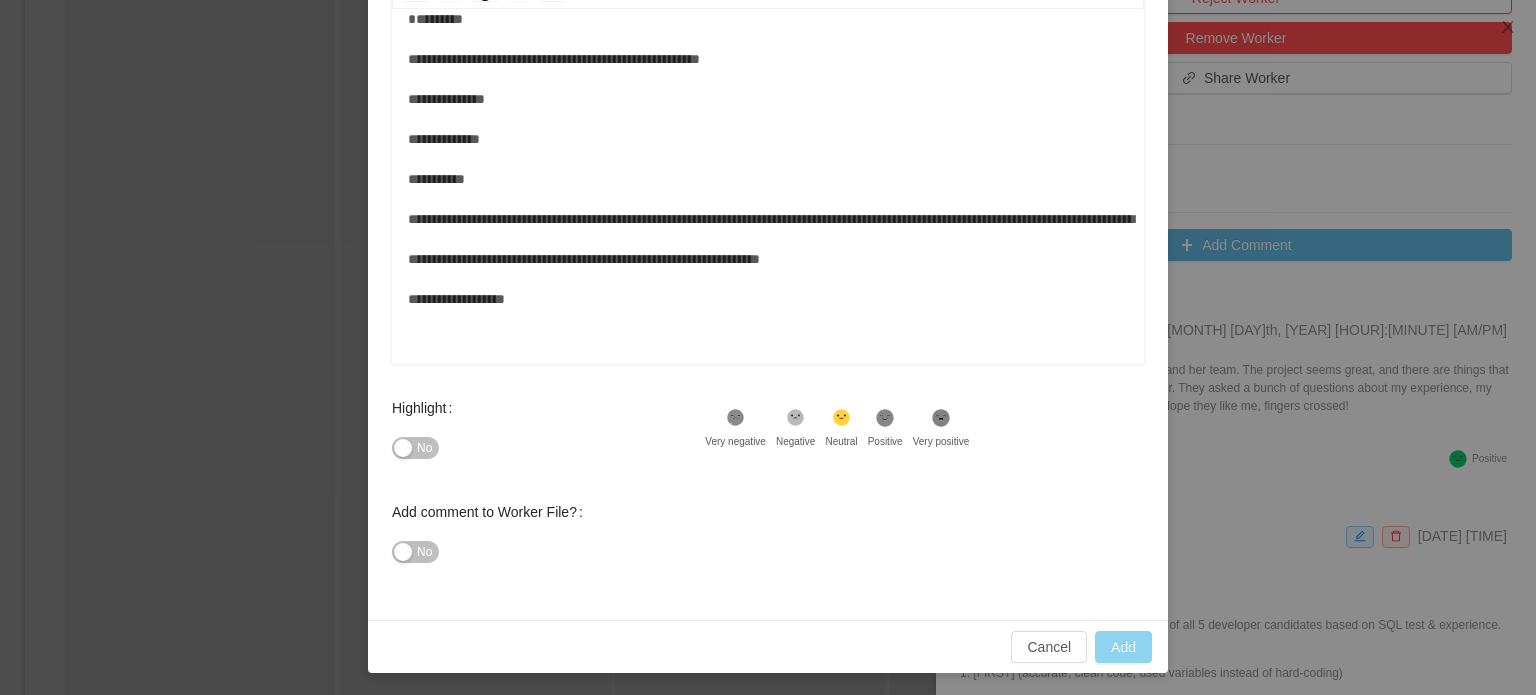 type on "**********" 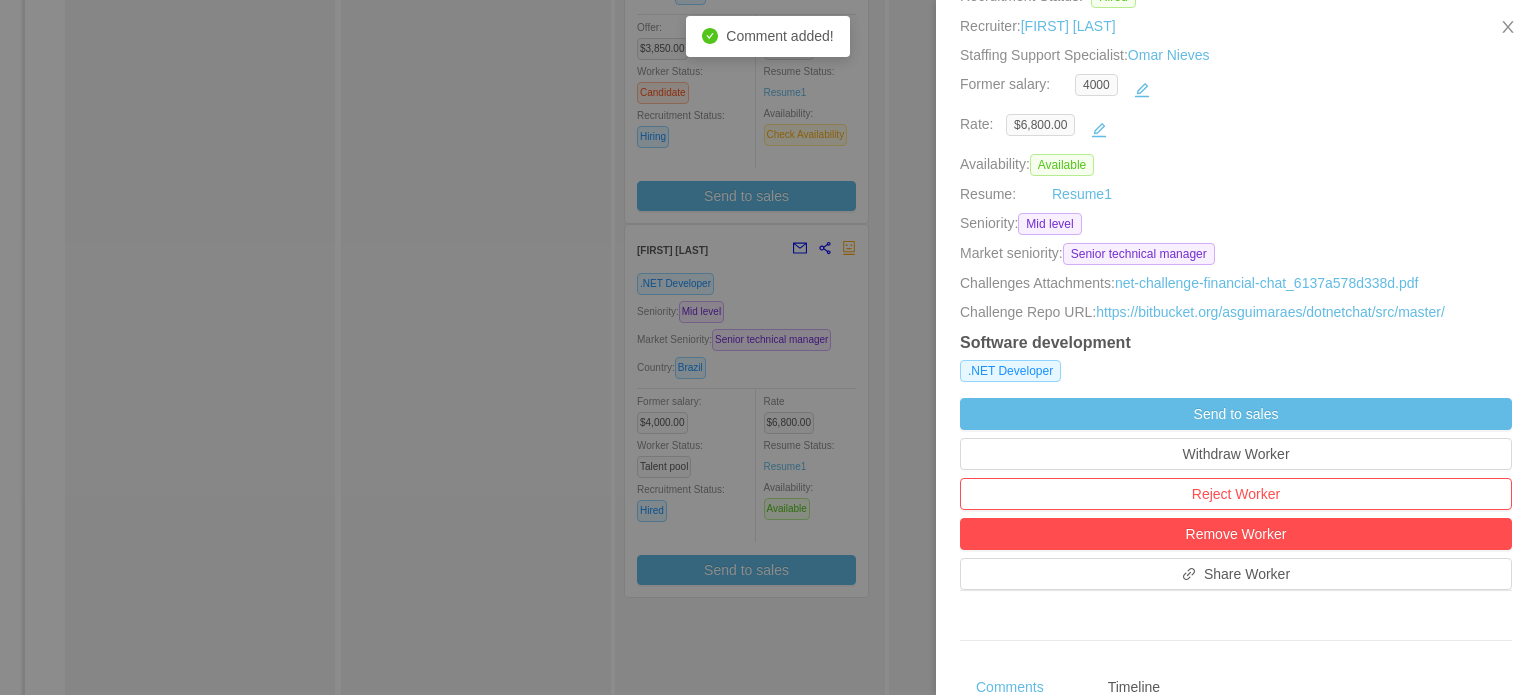 scroll, scrollTop: 308, scrollLeft: 0, axis: vertical 